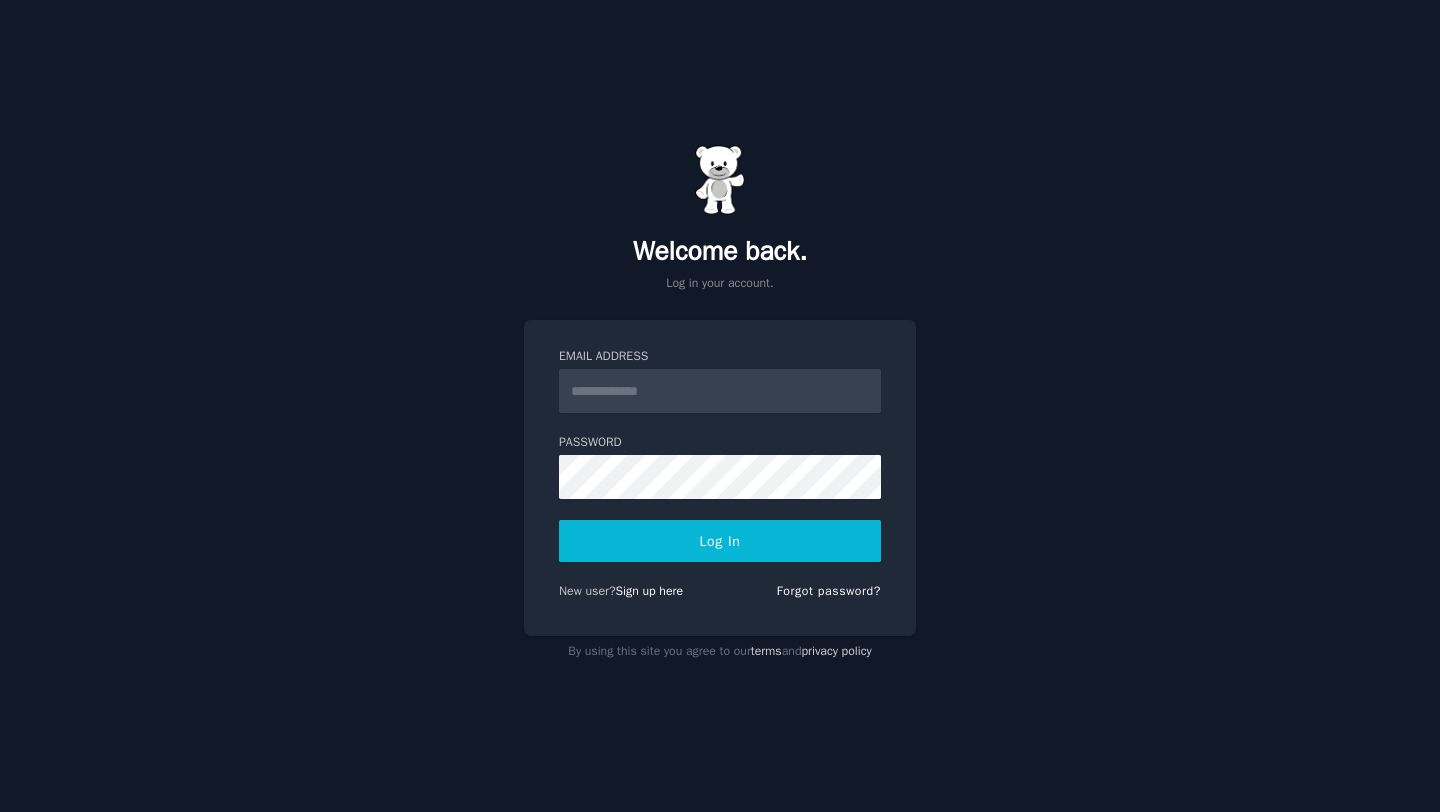 scroll, scrollTop: 0, scrollLeft: 0, axis: both 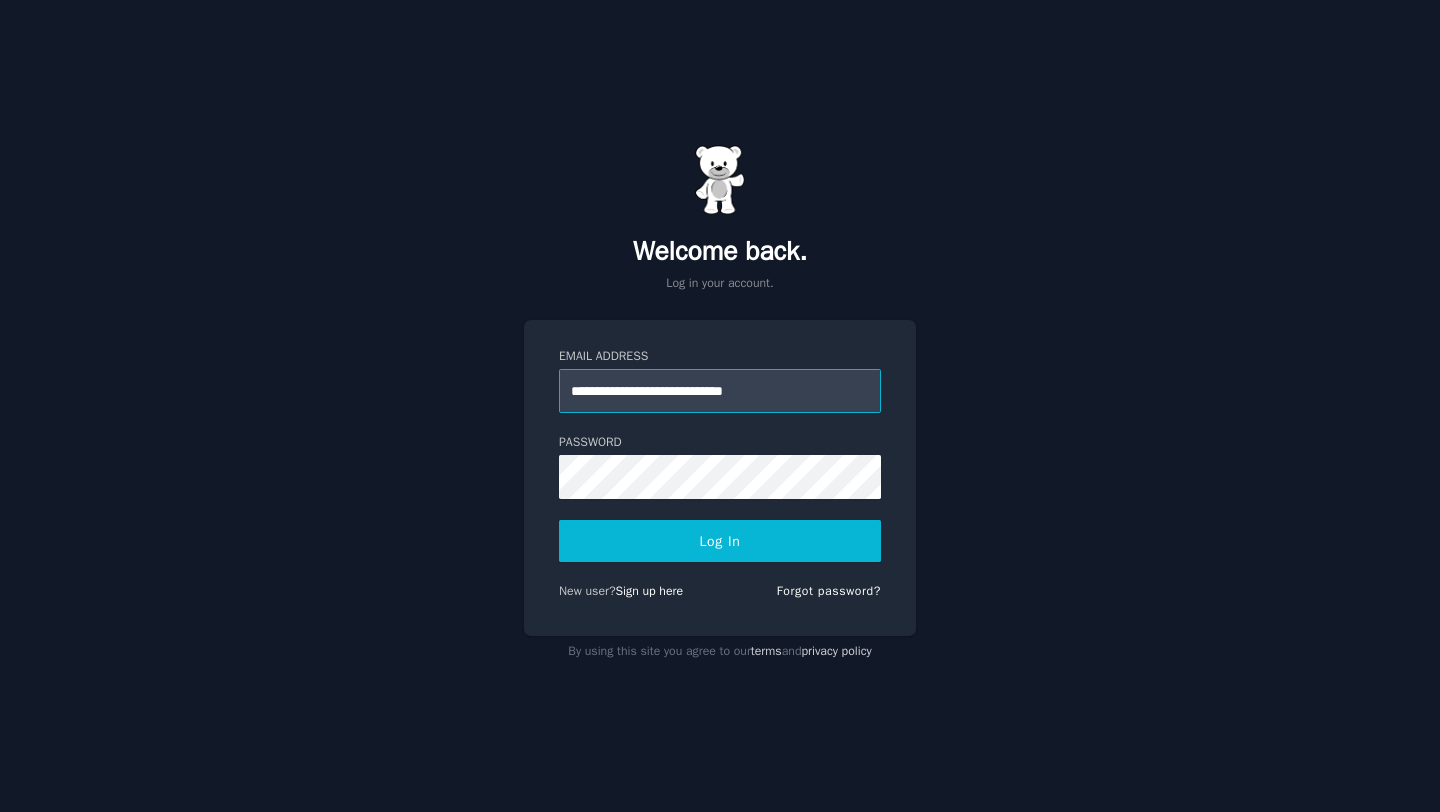 type on "**********" 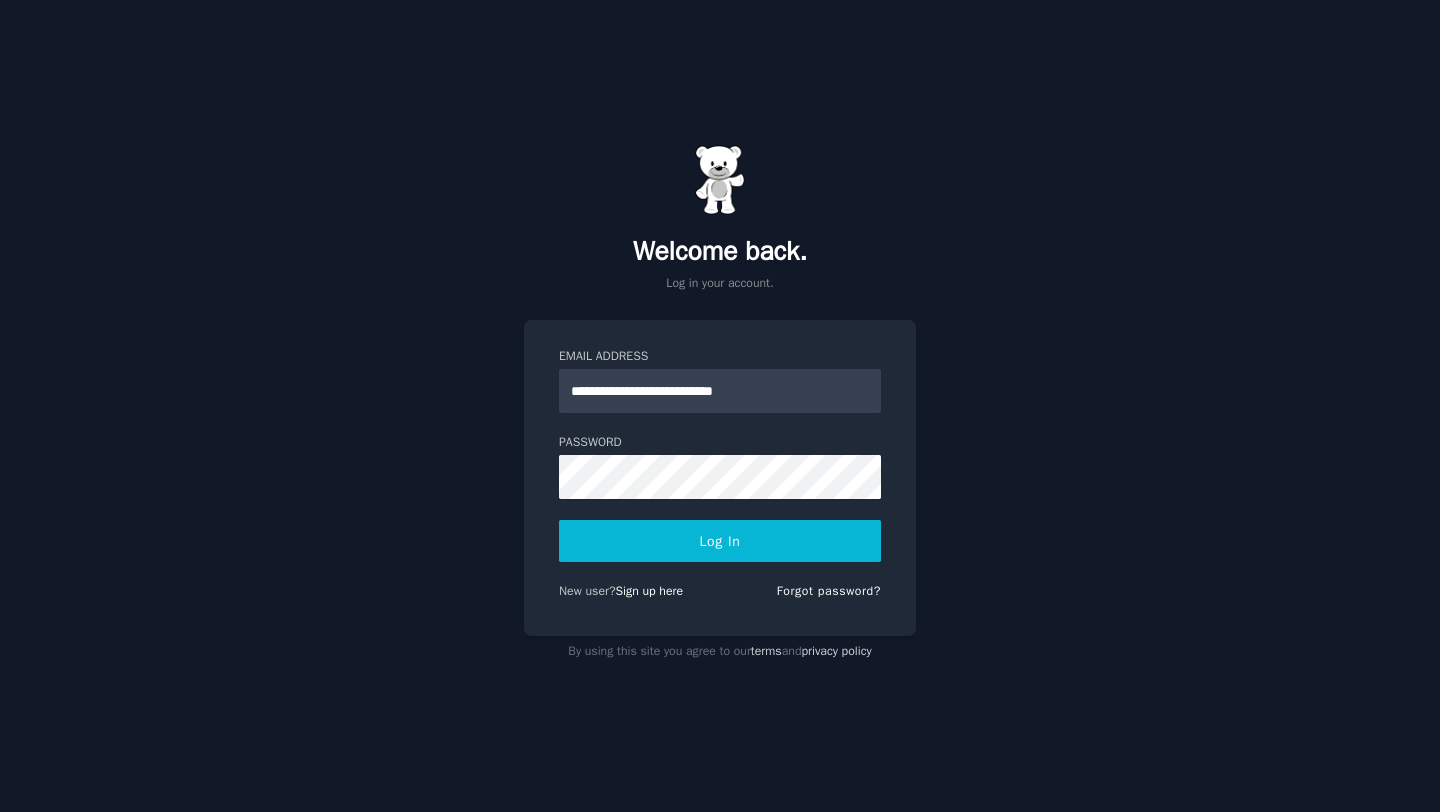 click on "Log In" at bounding box center [720, 541] 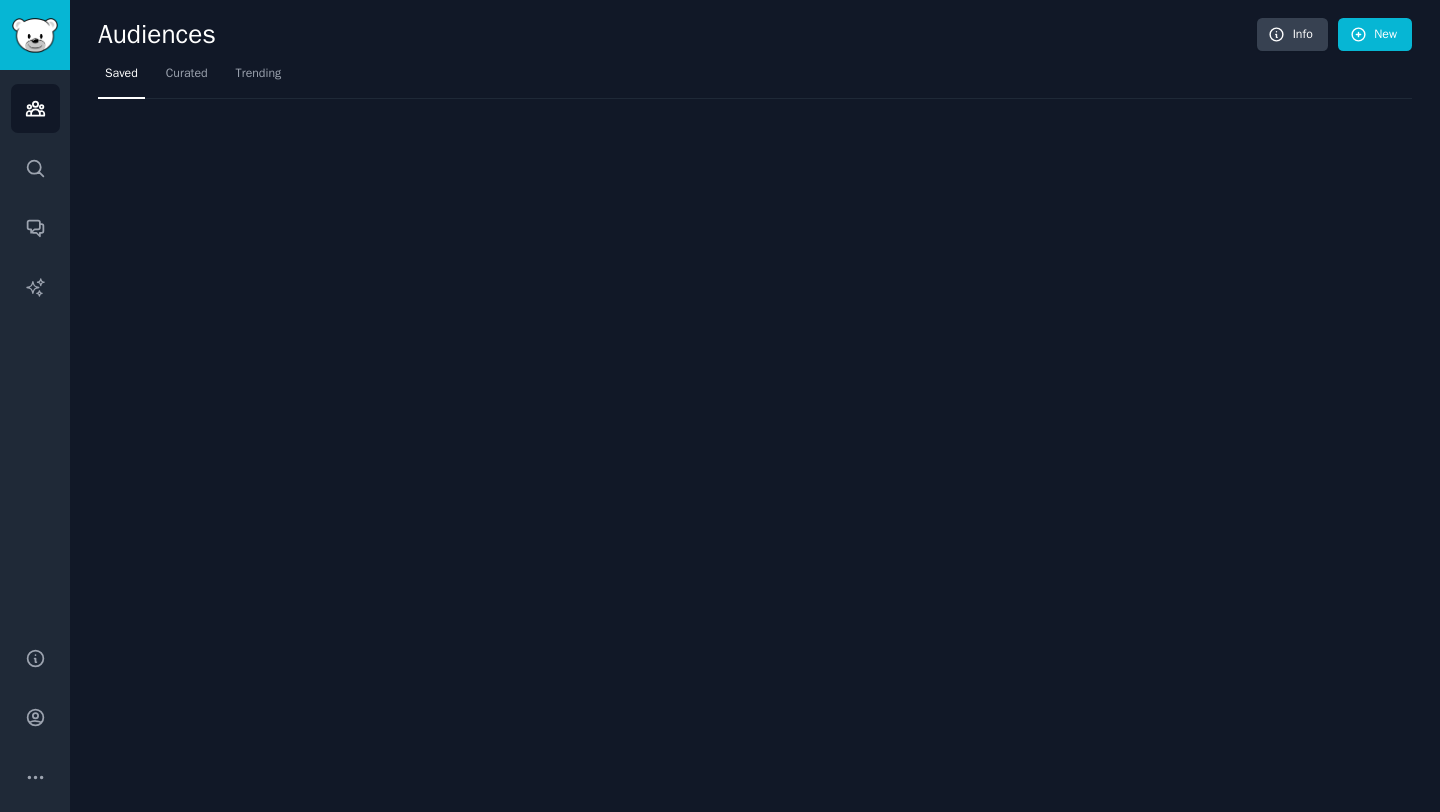scroll, scrollTop: 0, scrollLeft: 0, axis: both 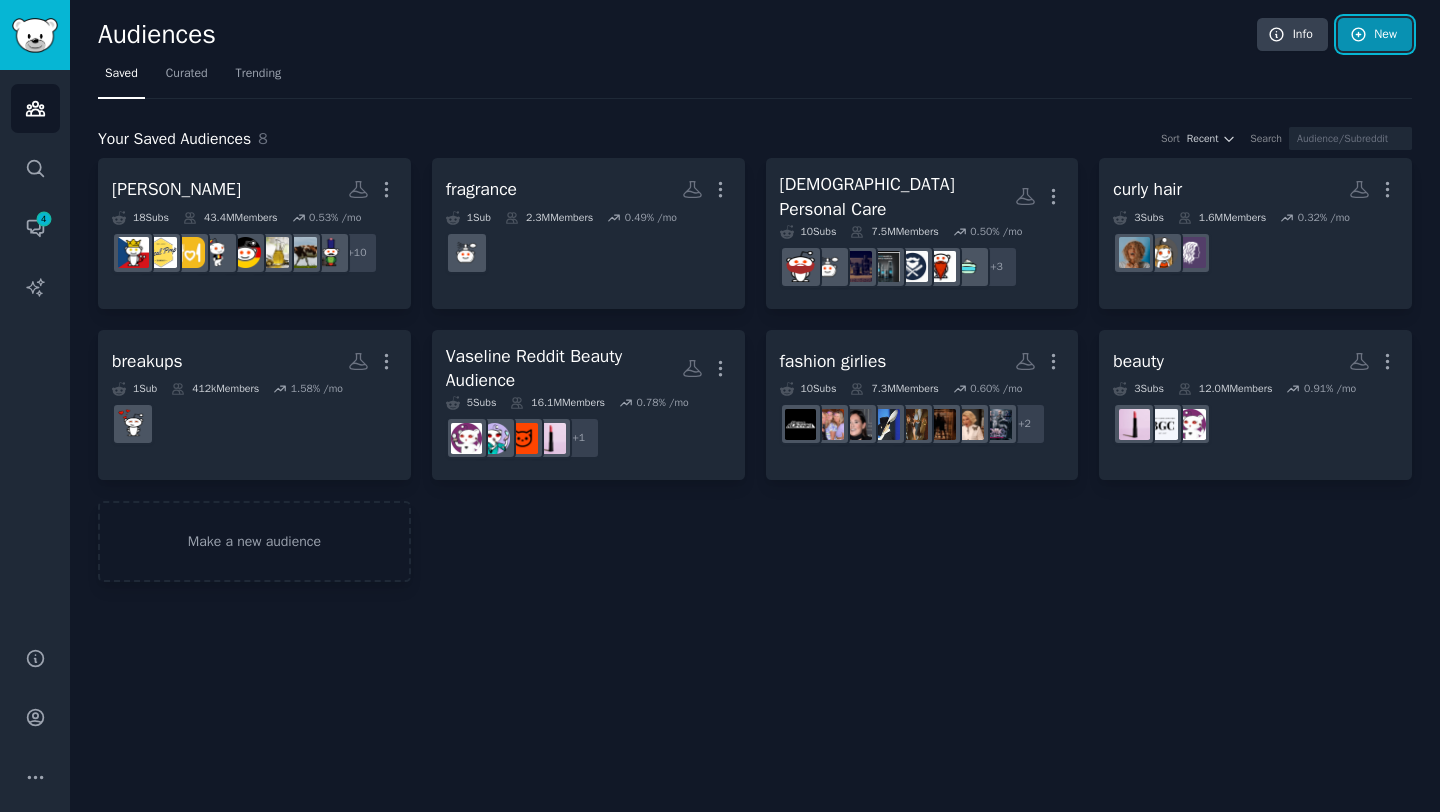 click on "New" at bounding box center [1375, 35] 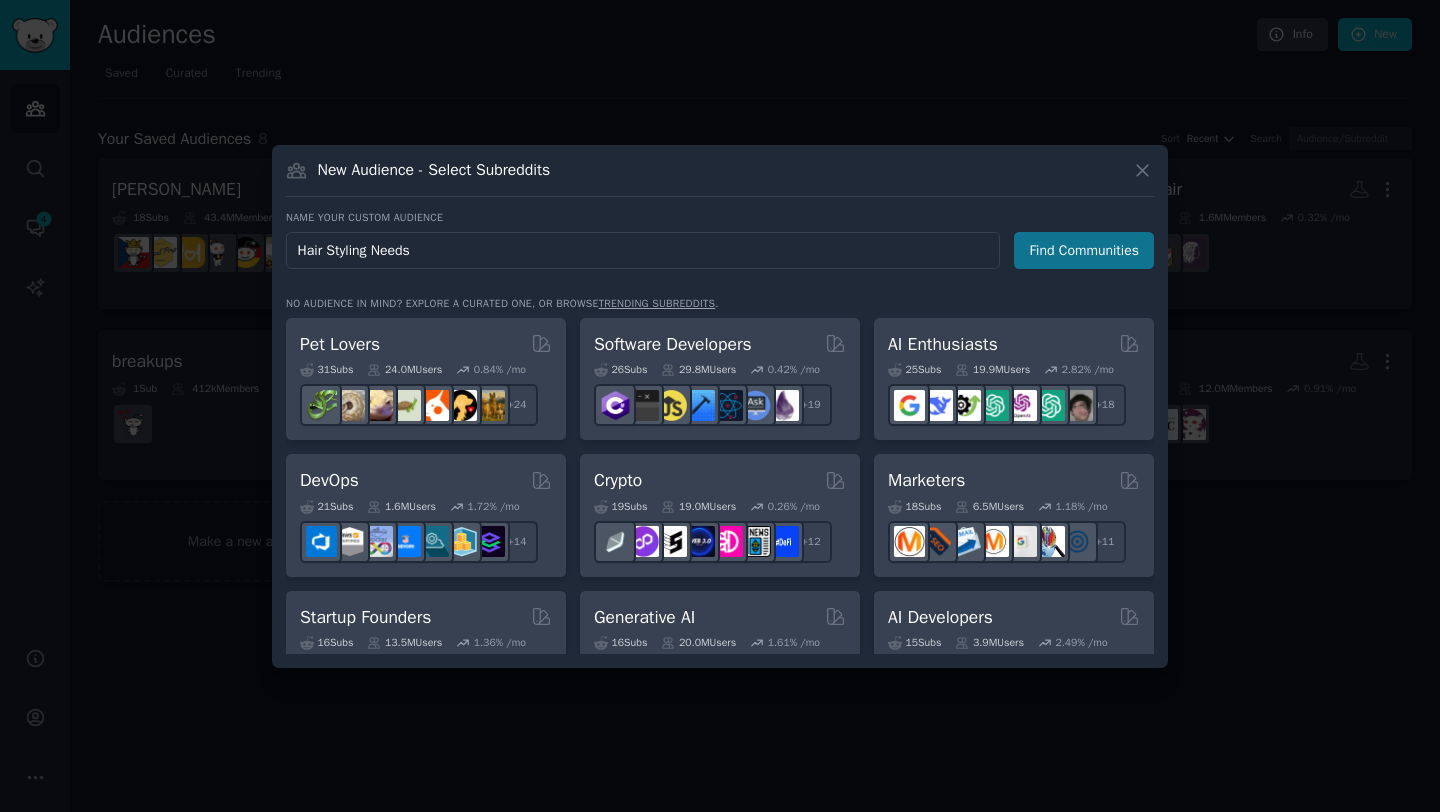 type on "Hair Styling Needs" 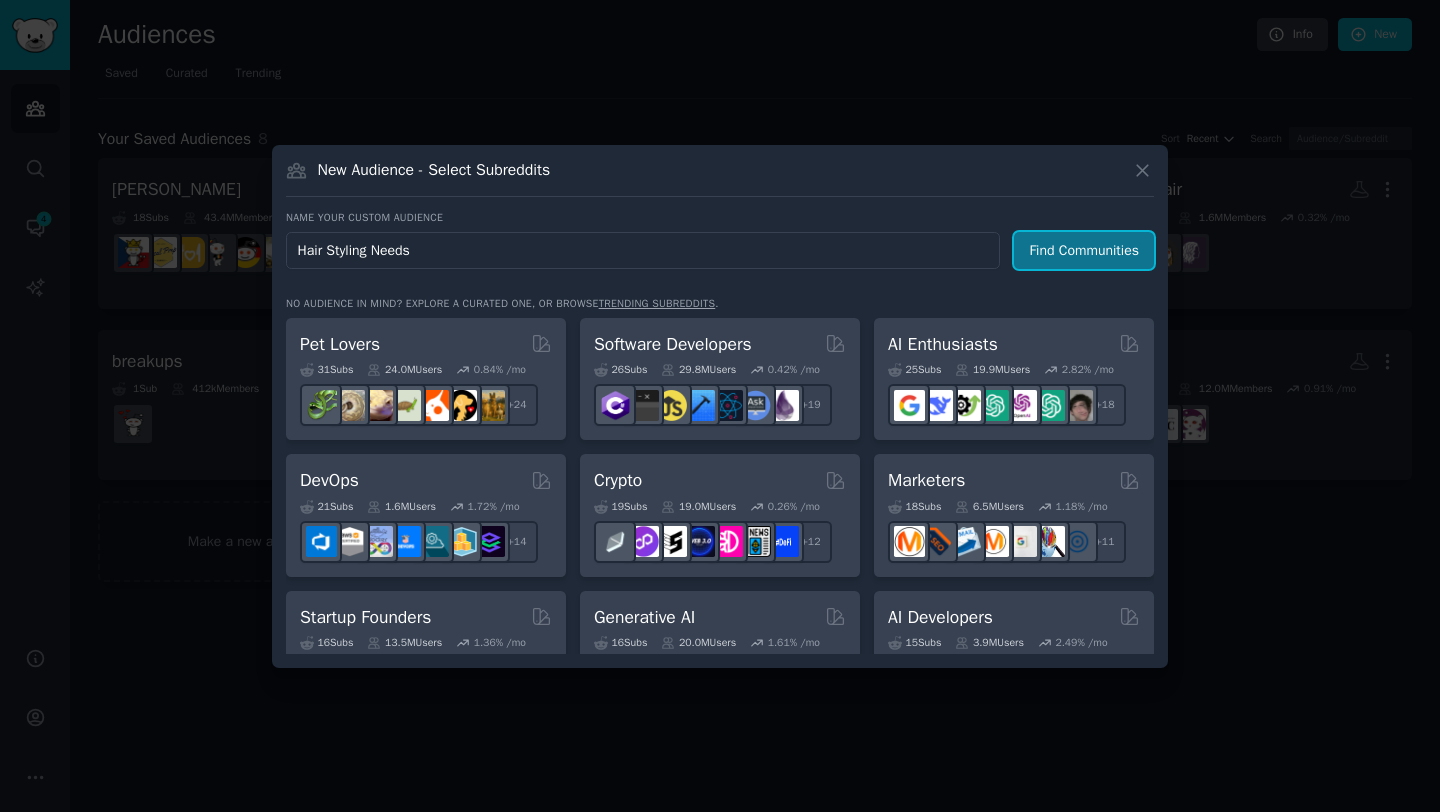 click on "Find Communities" at bounding box center [1084, 250] 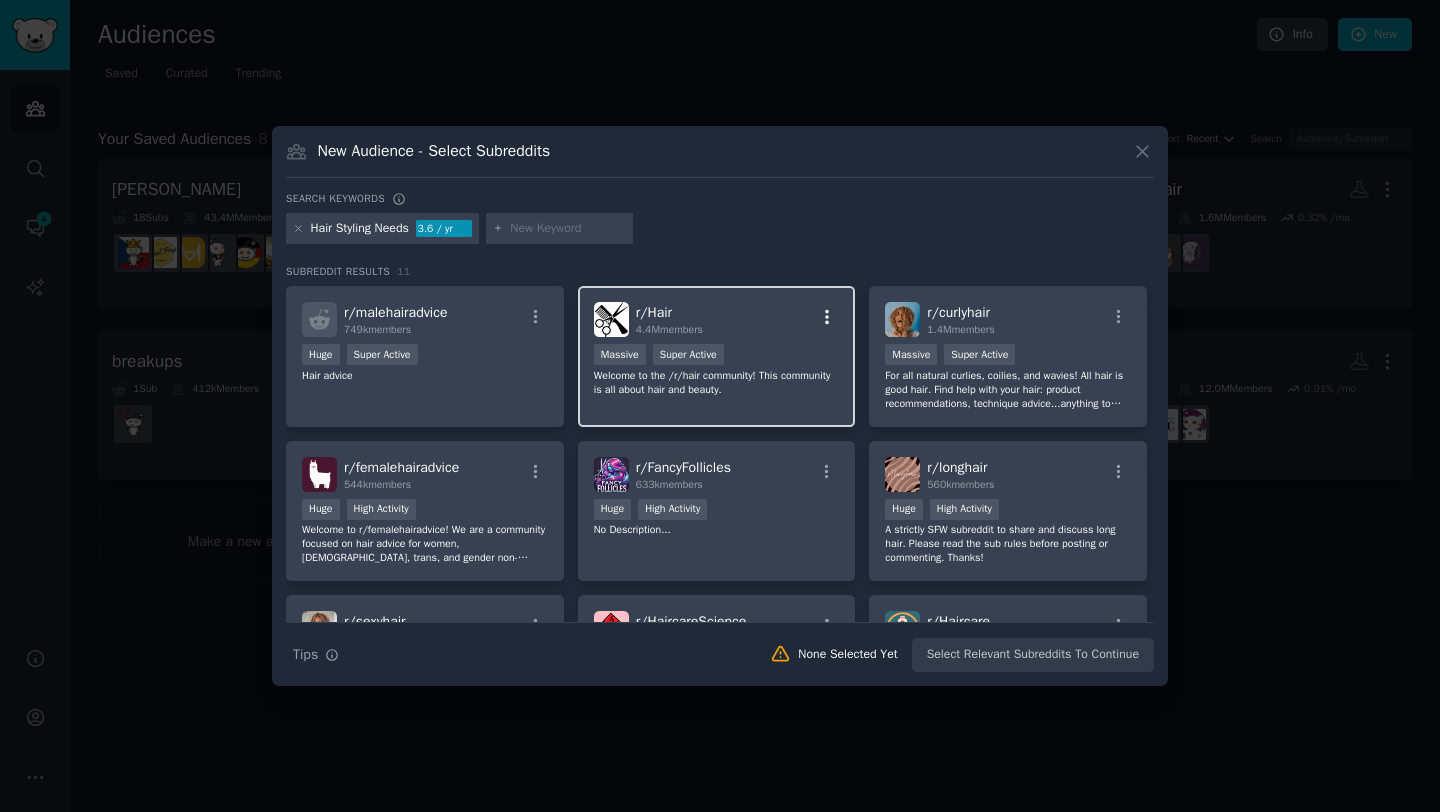 click 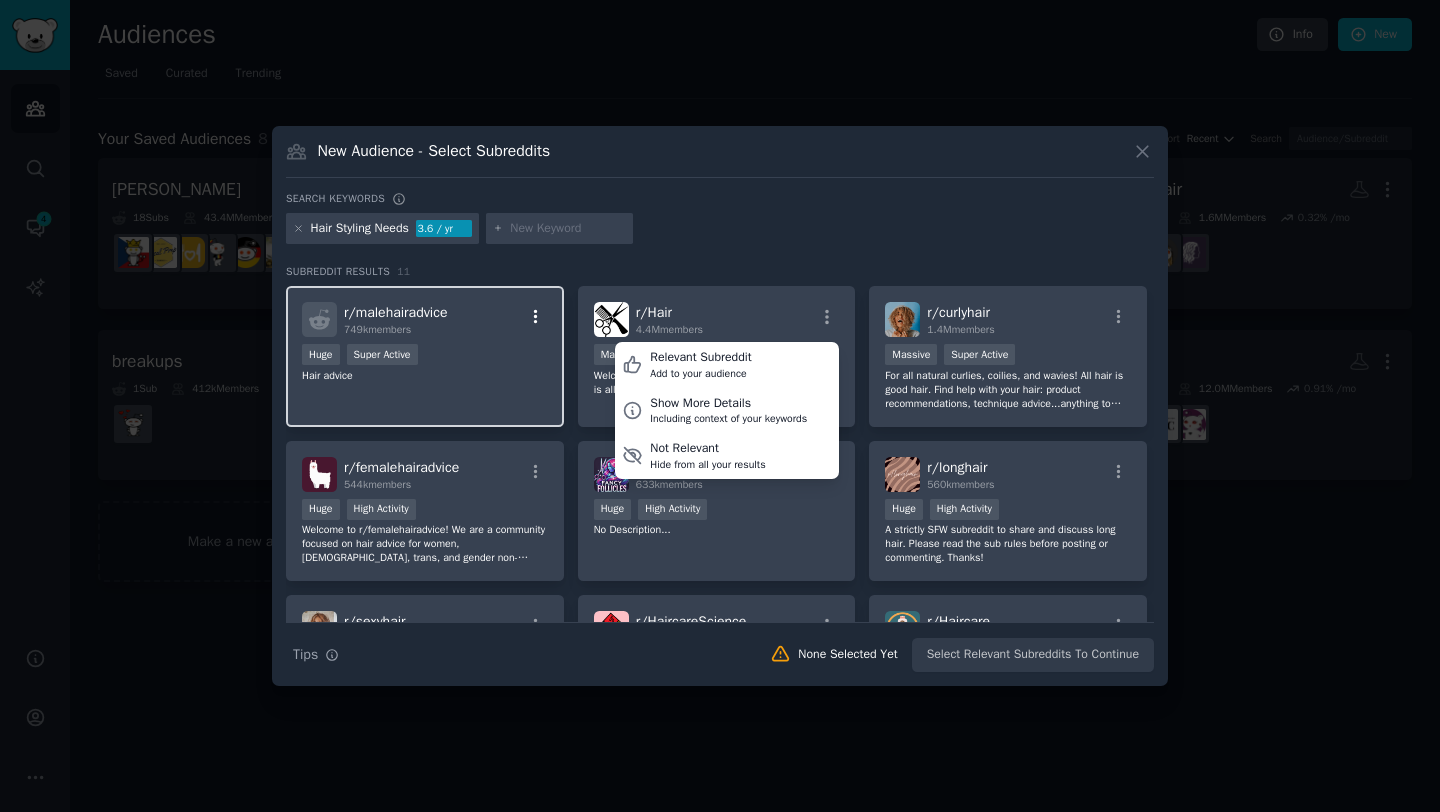click 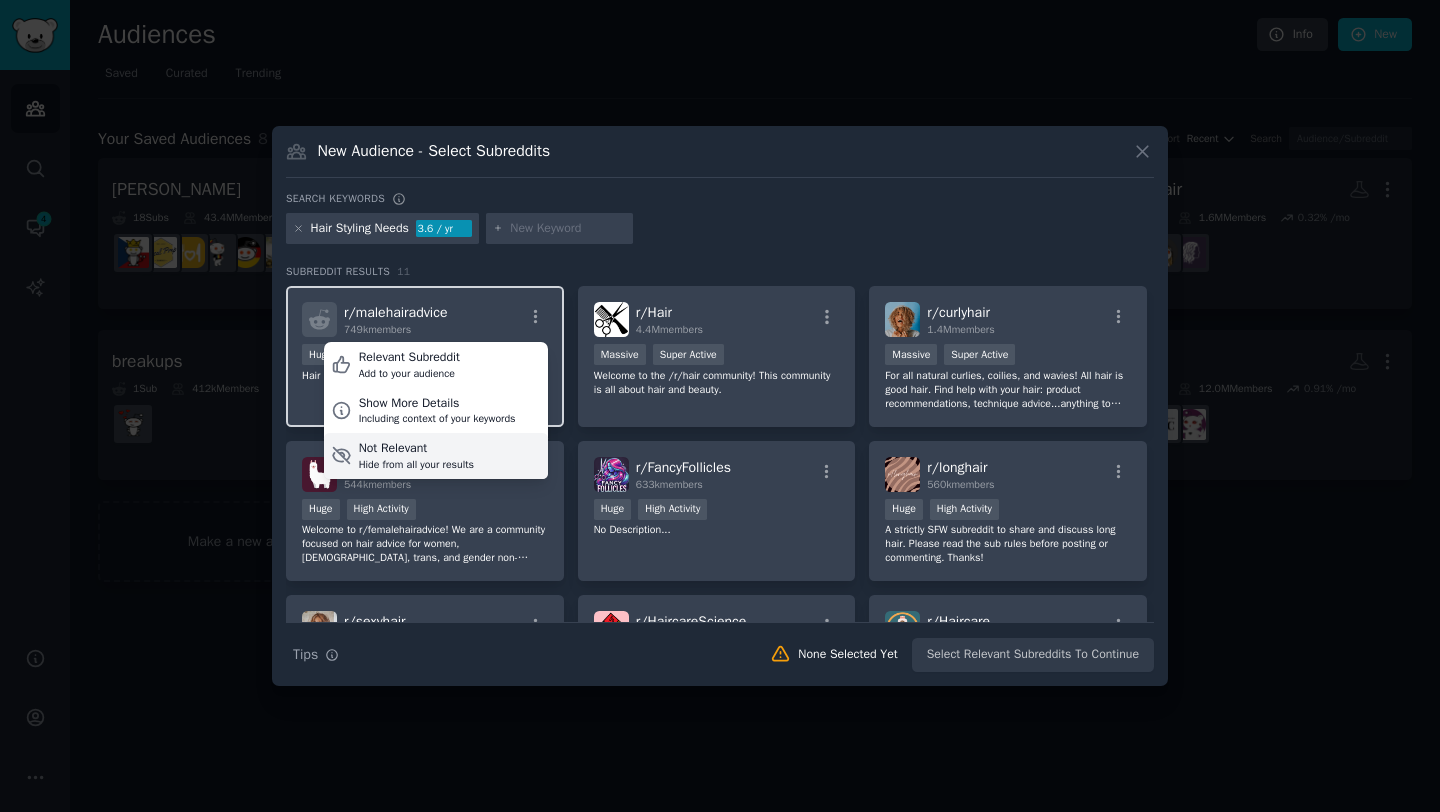 click on "Not Relevant Hide from all your results" at bounding box center (436, 456) 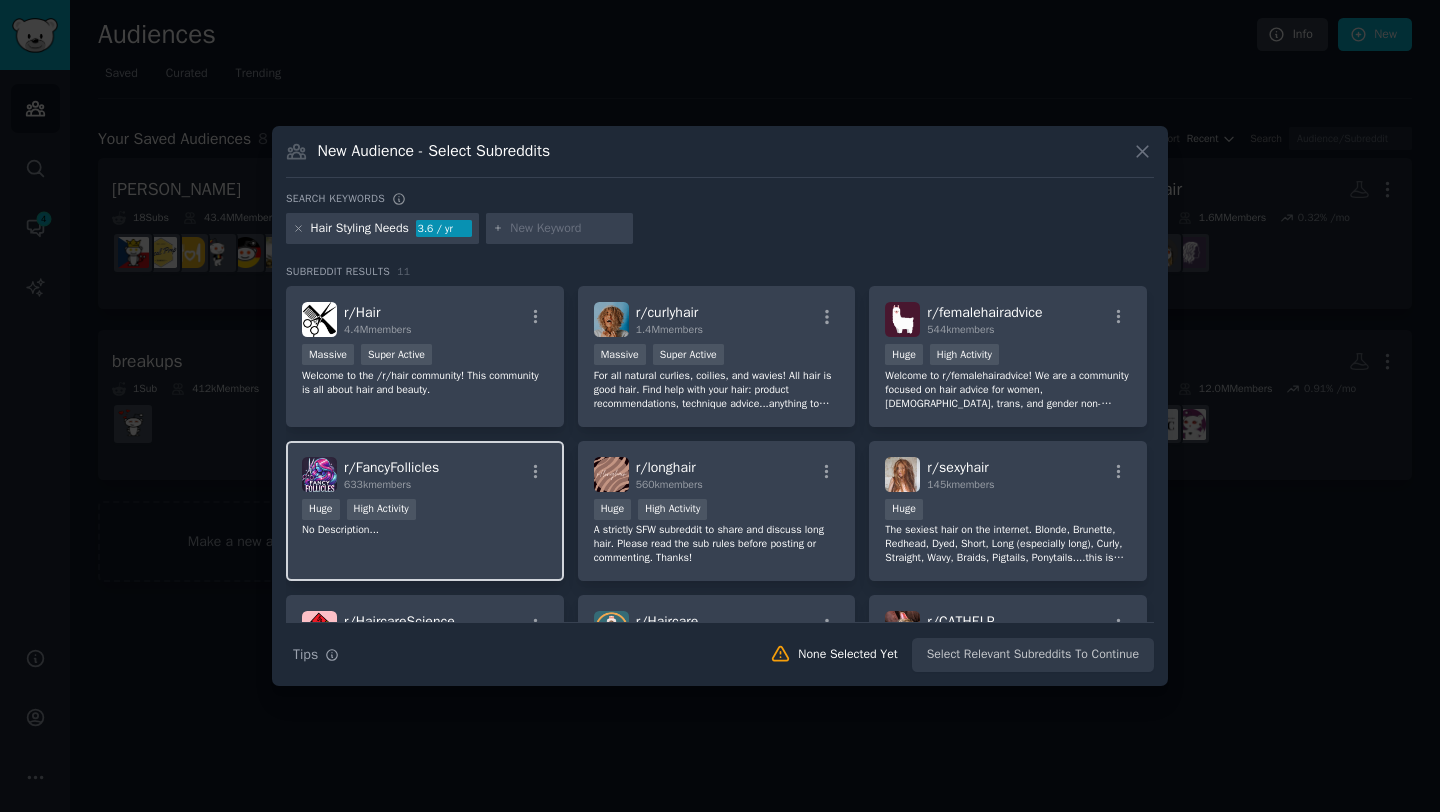 click on "r/ FancyFollicles" at bounding box center [391, 467] 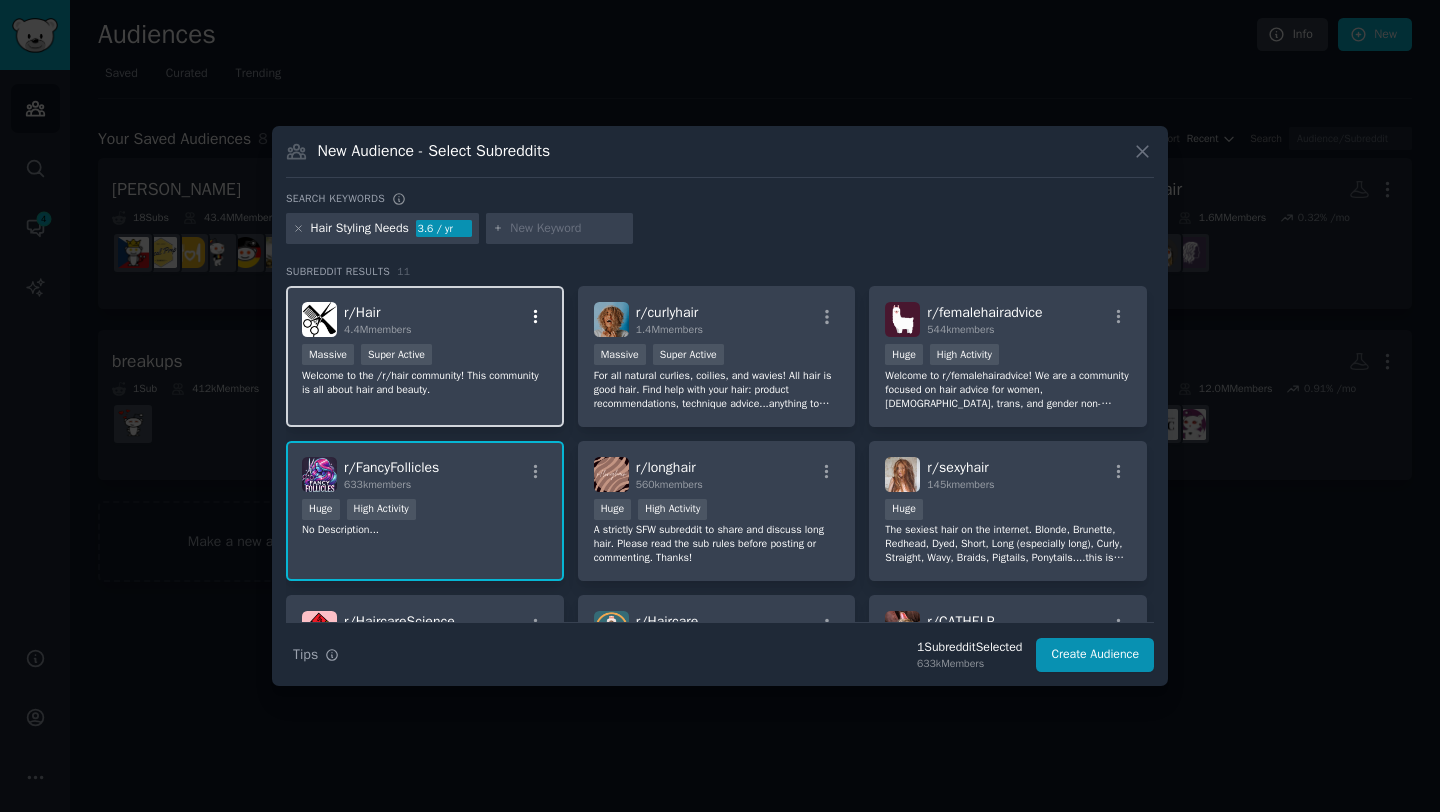 click 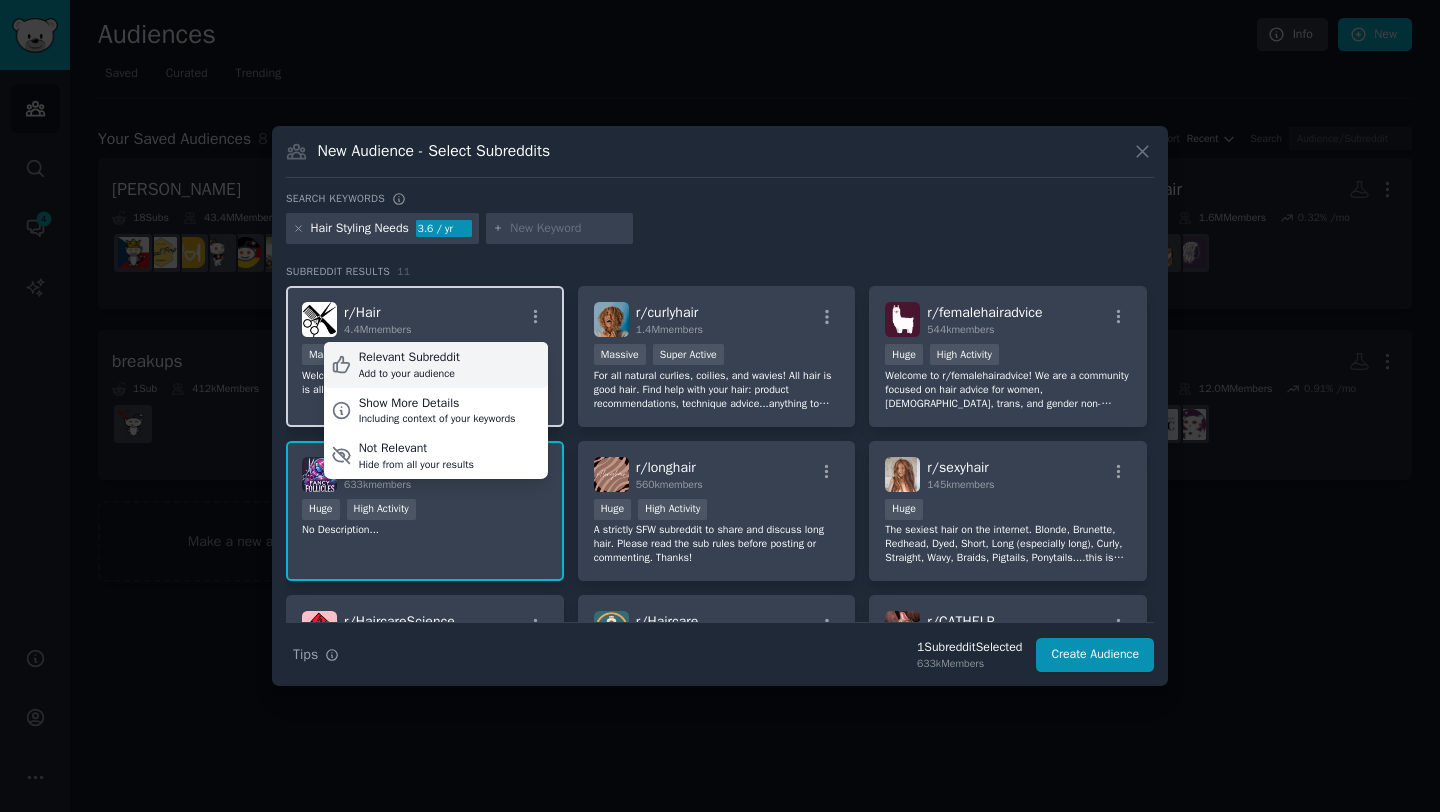 click on "Add to your audience" at bounding box center (409, 374) 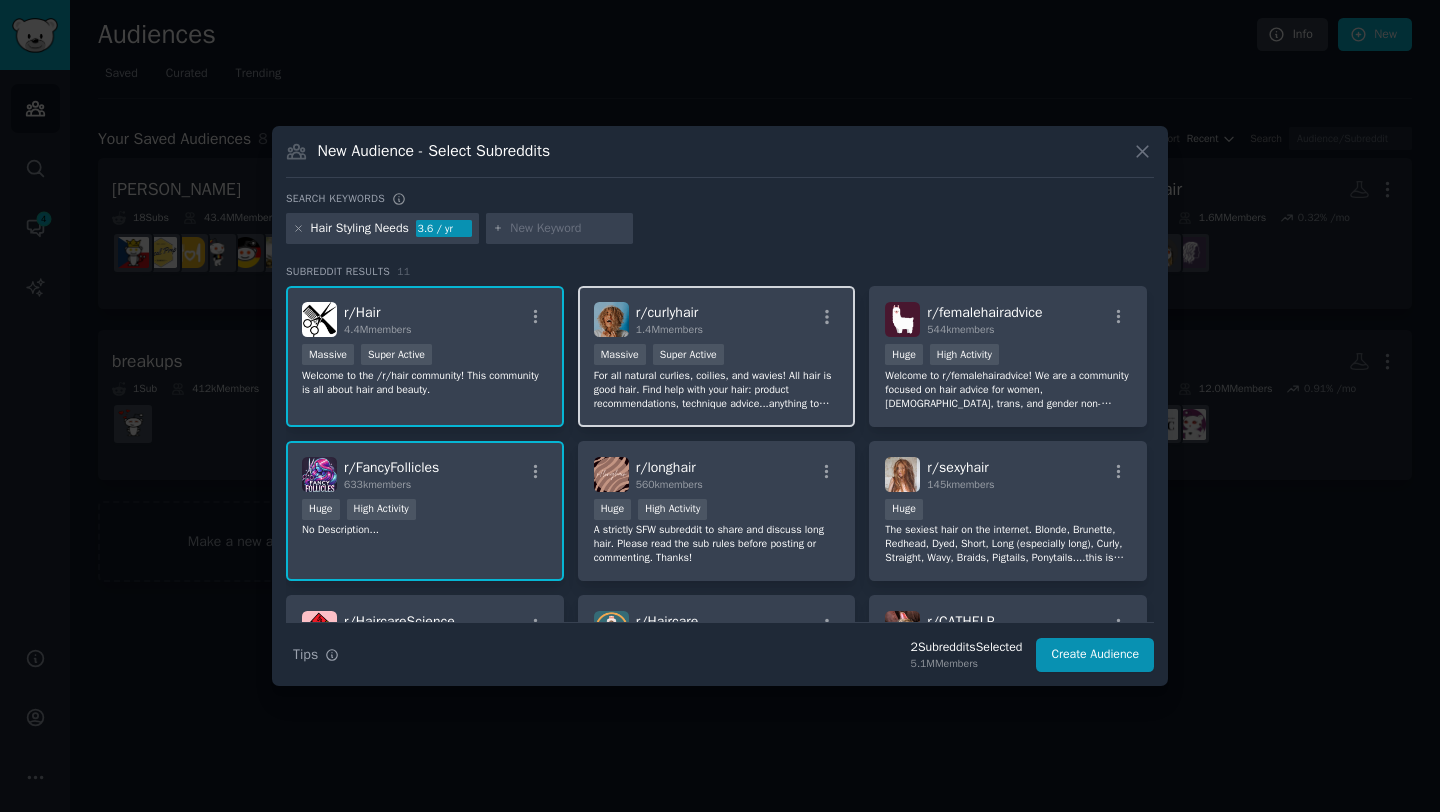 click on "r/ curlyhair 1.4M  members" at bounding box center [717, 319] 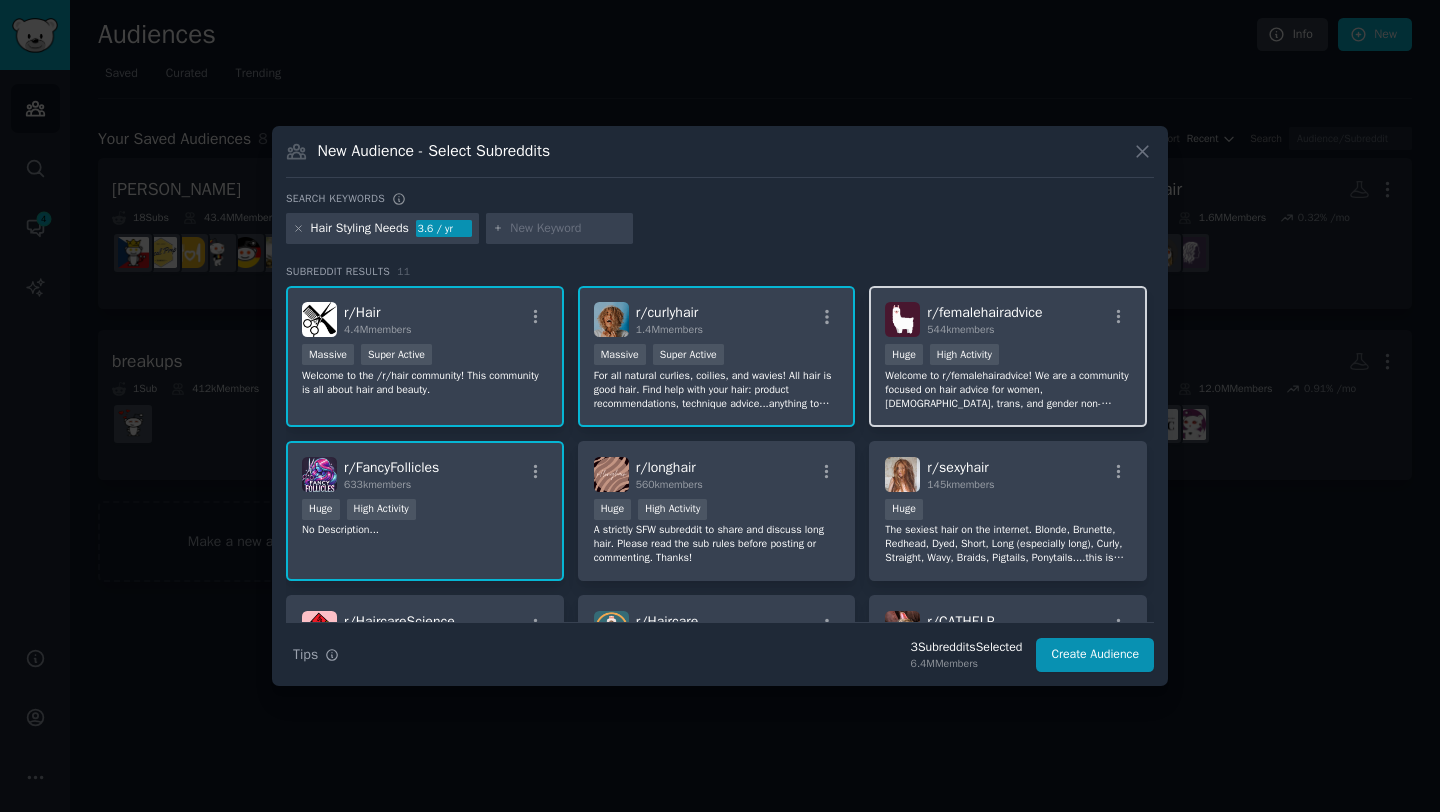 click on "r/ femalehairadvice 544k  members" at bounding box center [1008, 319] 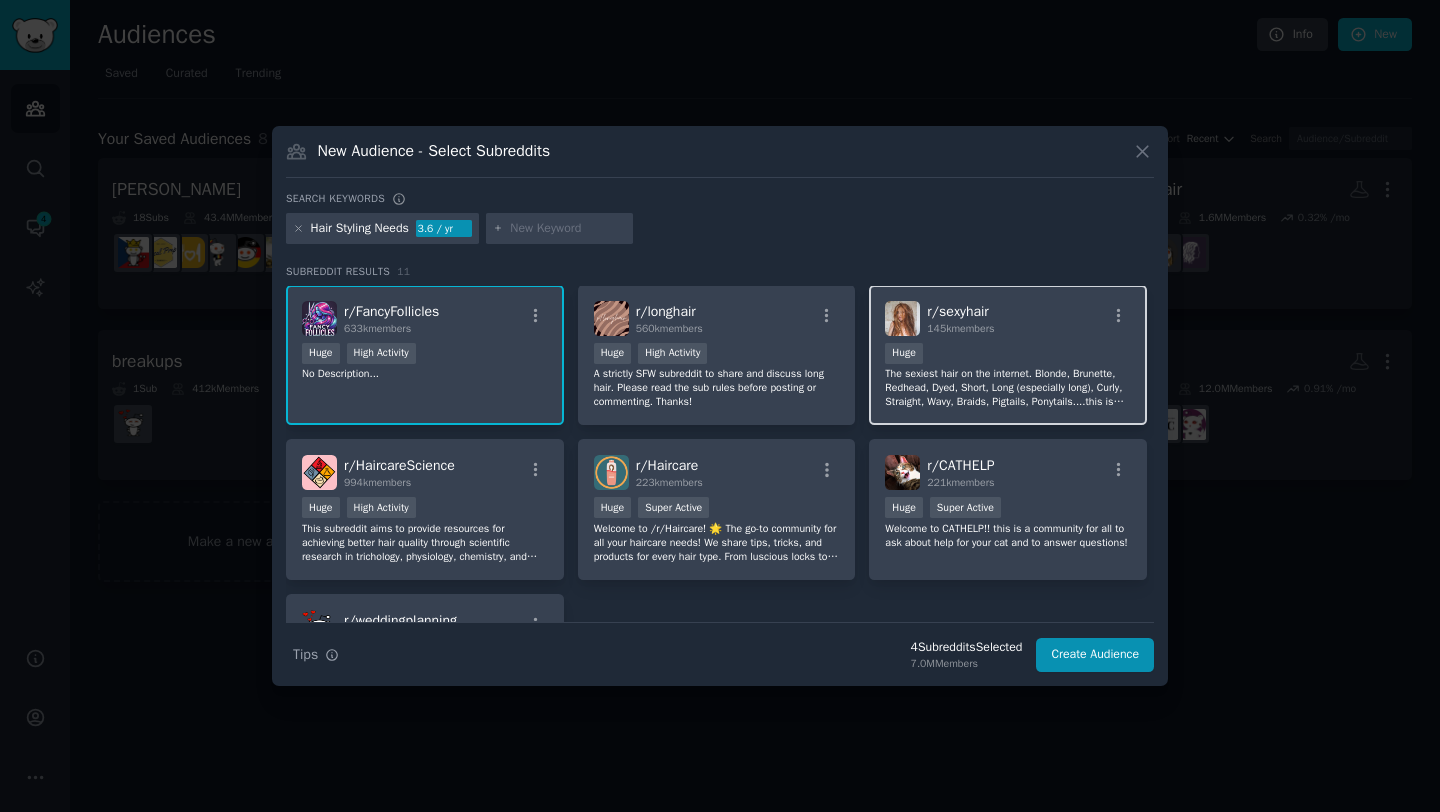 scroll, scrollTop: 157, scrollLeft: 0, axis: vertical 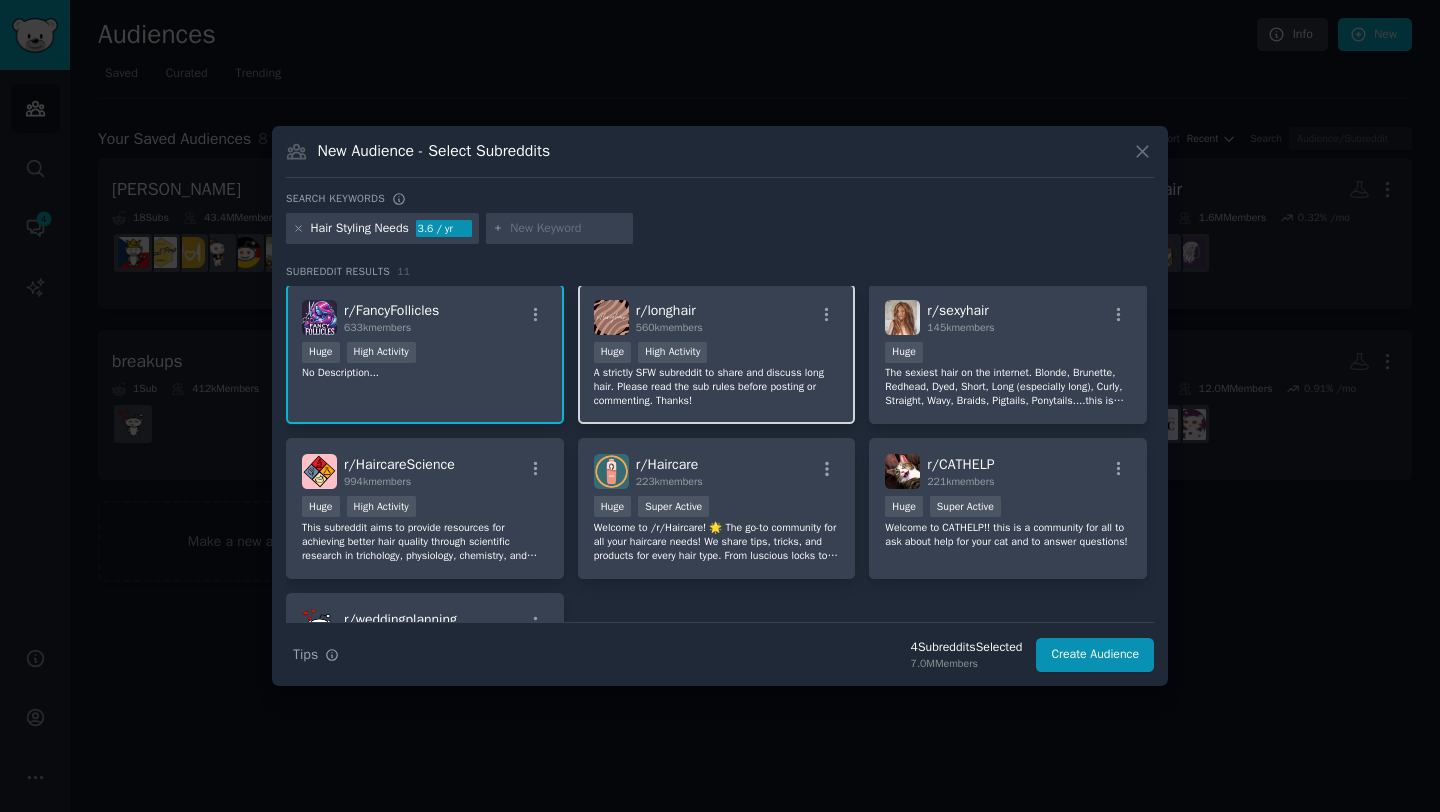 click on "r/ longhair 560k  members" at bounding box center [717, 317] 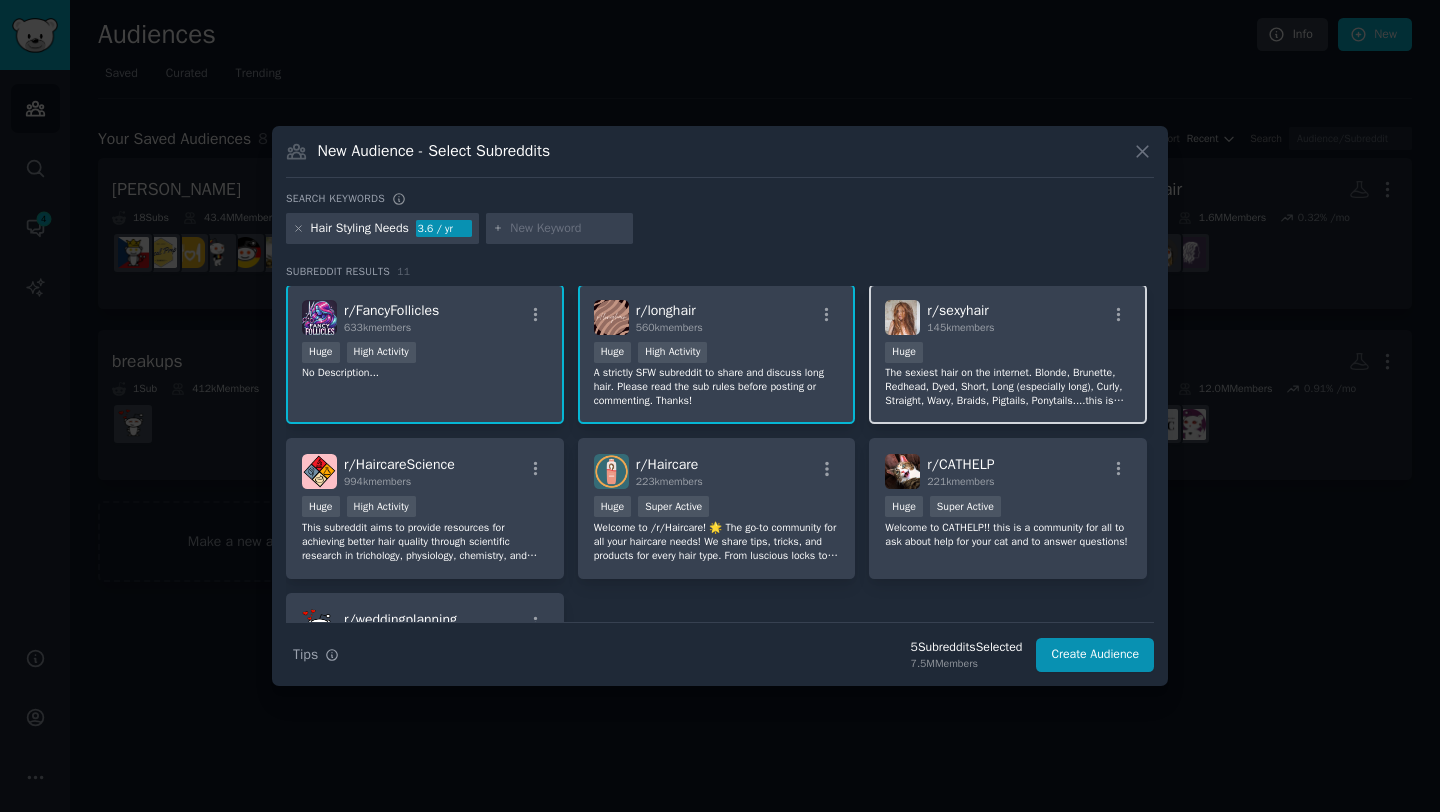 click on "100,000 - 1,000,000 members Huge" at bounding box center (1008, 354) 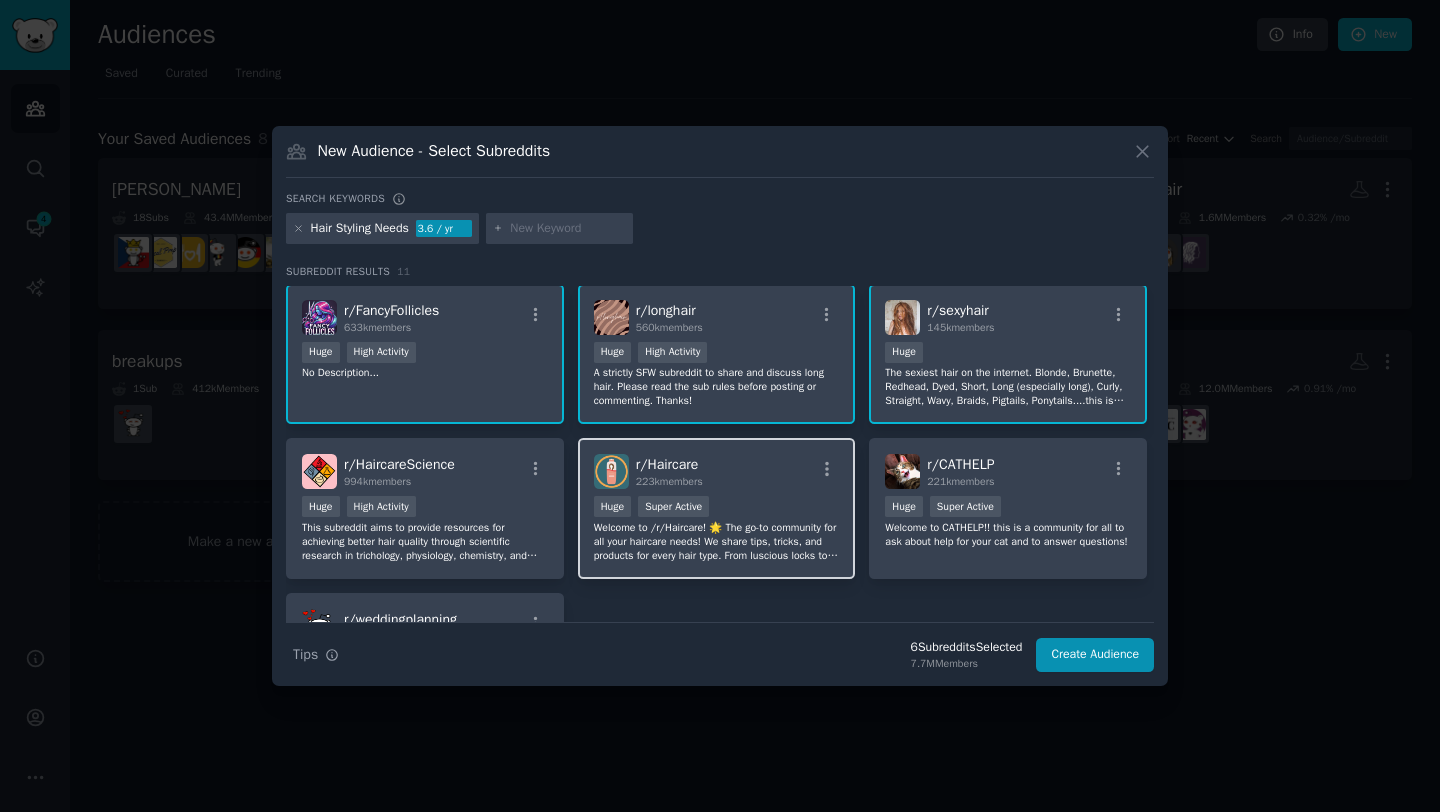 click on "Welcome to /r/Haircare! 🌟 The go-to community for all your haircare needs! We share tips, tricks, and products for every hair type. From luscious locks to perfect curls, shine, and volume. Join us for DIY treatments, advice, and support on your hair journey 📍" at bounding box center [717, 542] 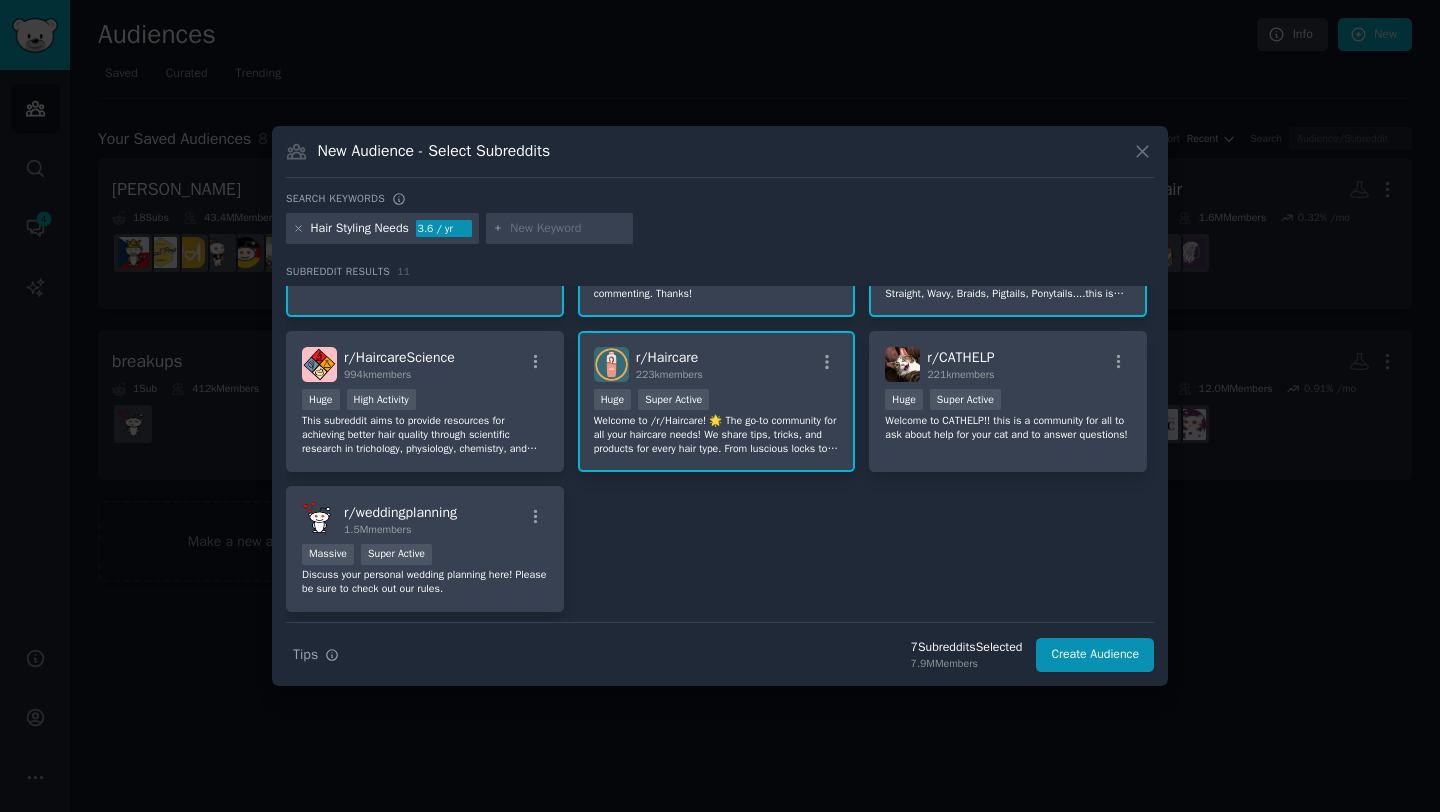 scroll, scrollTop: 271, scrollLeft: 0, axis: vertical 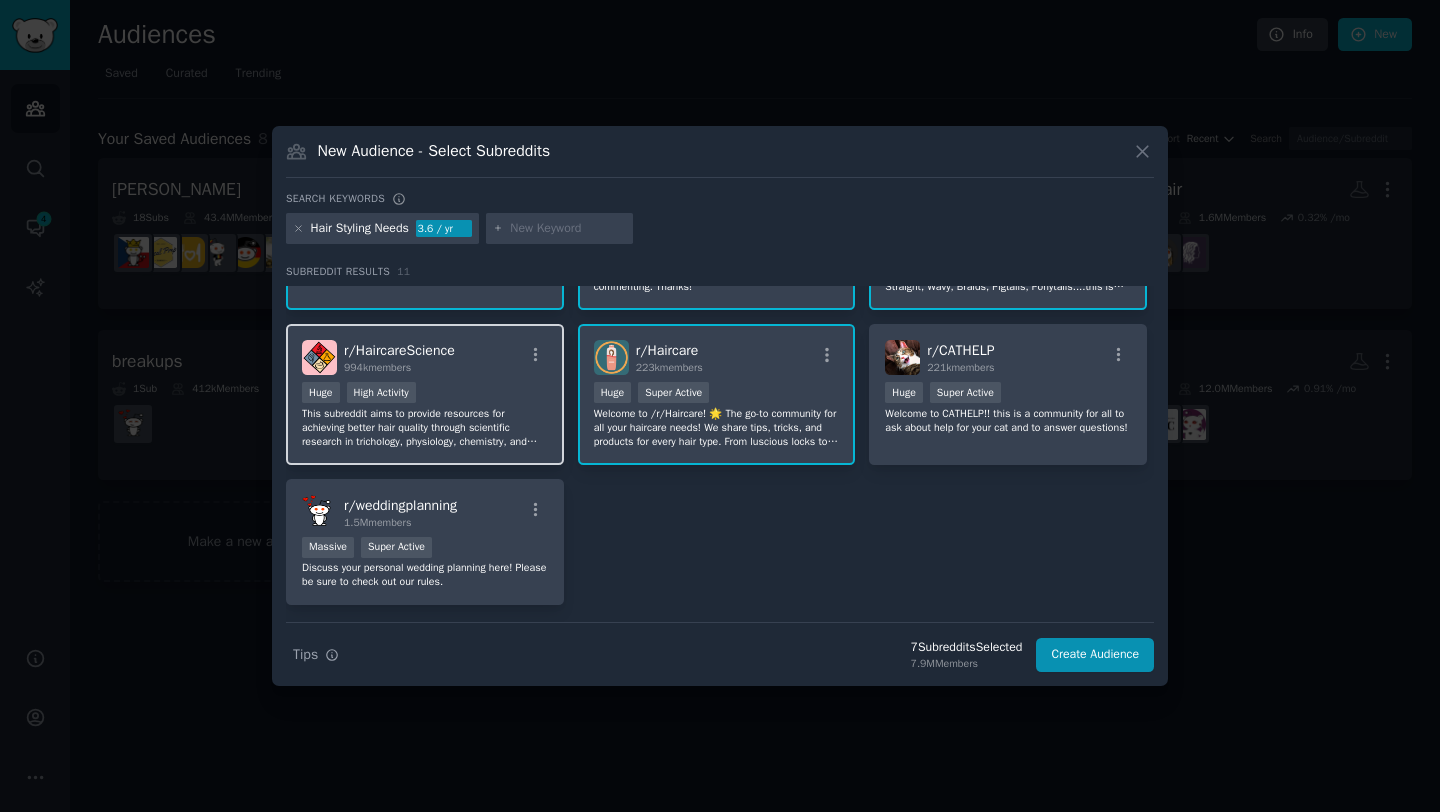 click on "Huge High Activity" at bounding box center (425, 394) 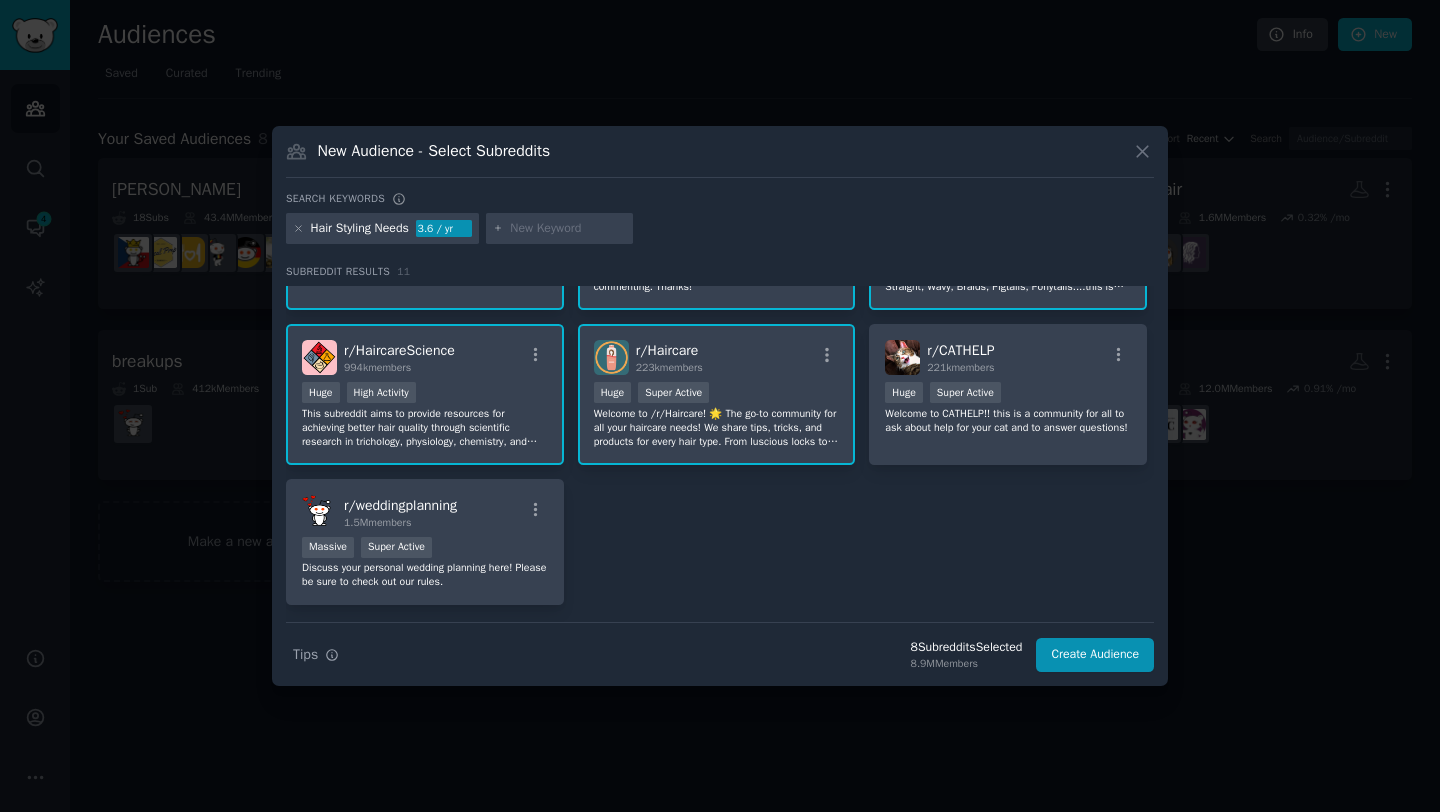 scroll, scrollTop: 324, scrollLeft: 0, axis: vertical 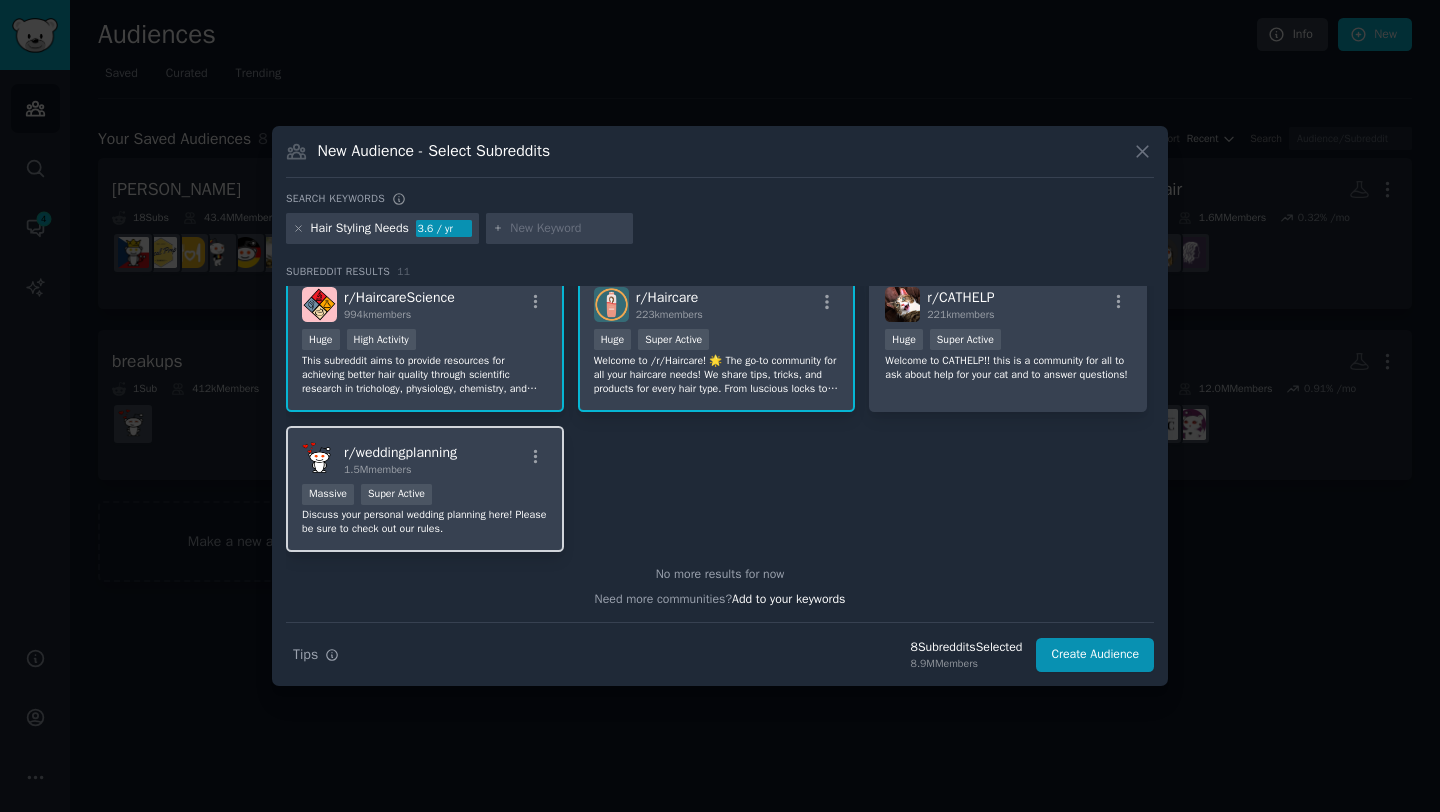 click on "r/ weddingplanning 1.5M  members Massive Super Active Discuss your personal wedding planning here! Please be sure to check out our rules." 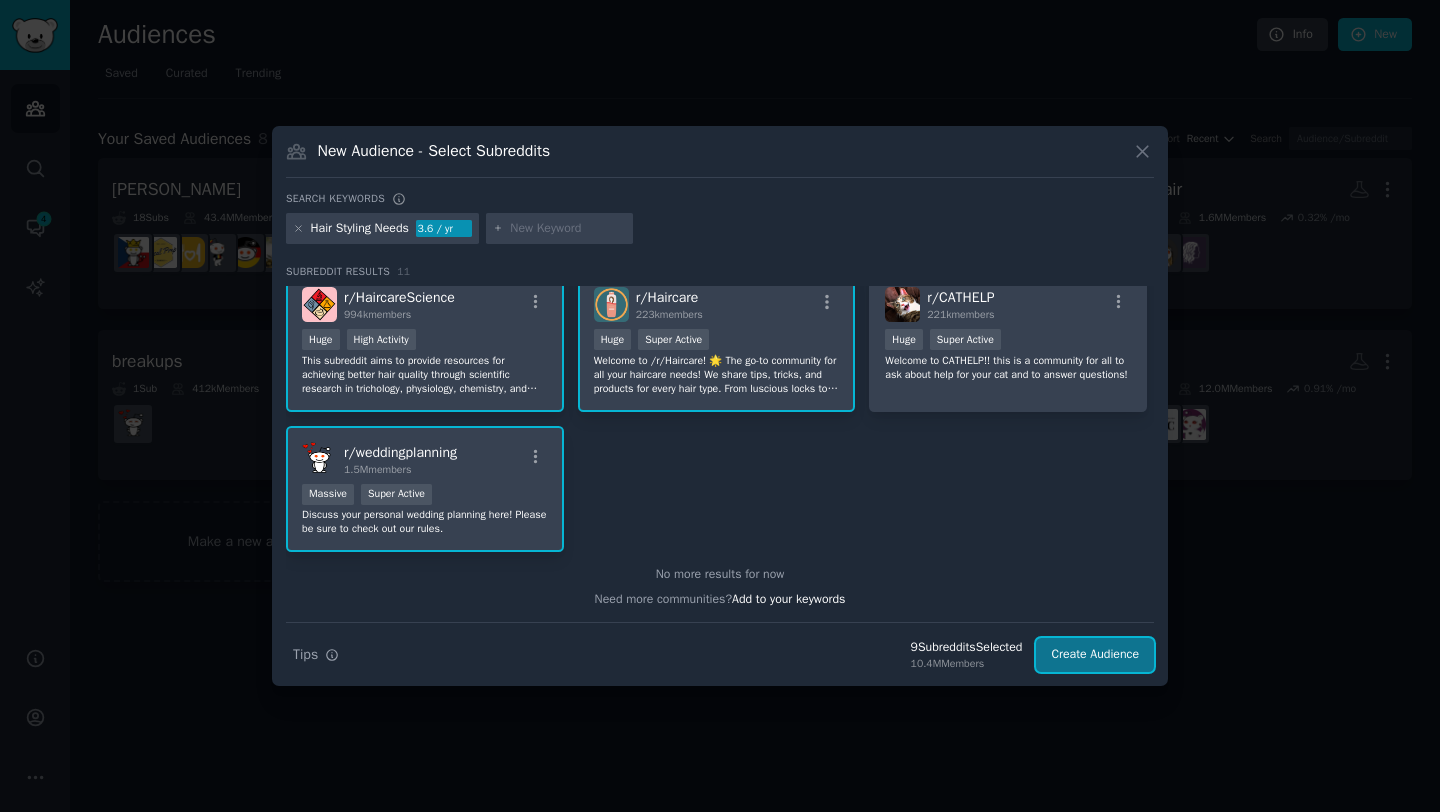 click on "Create Audience" at bounding box center (1095, 655) 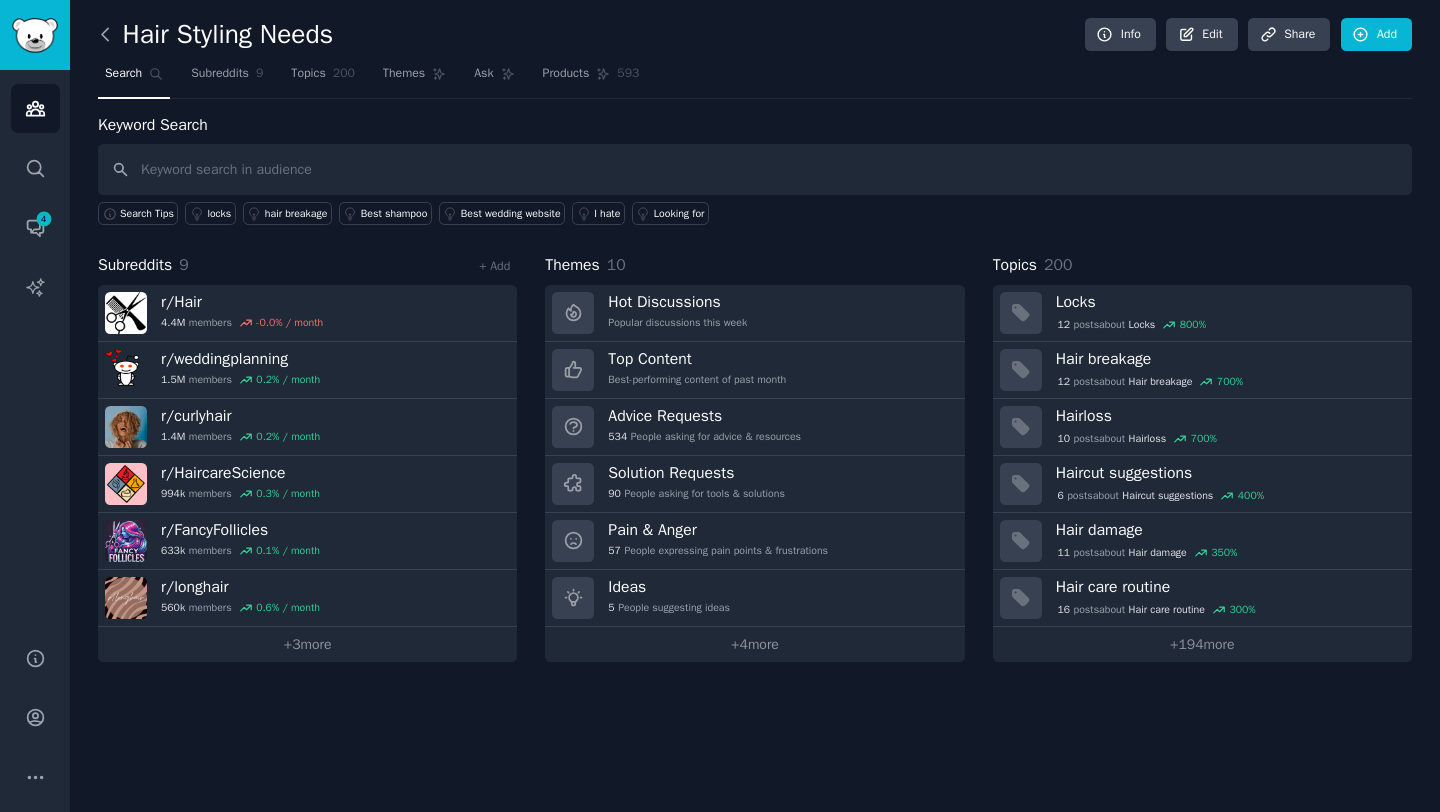 click 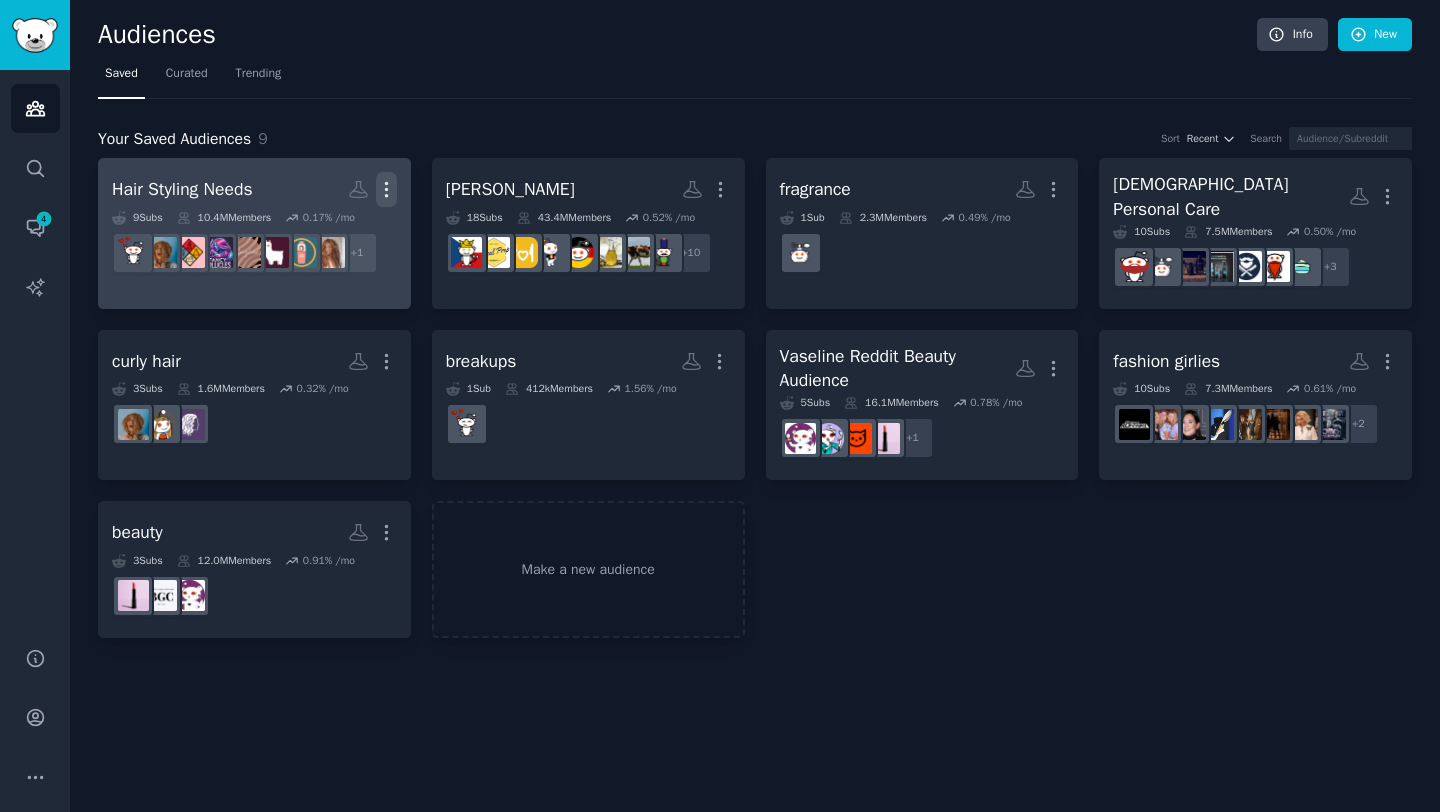 click 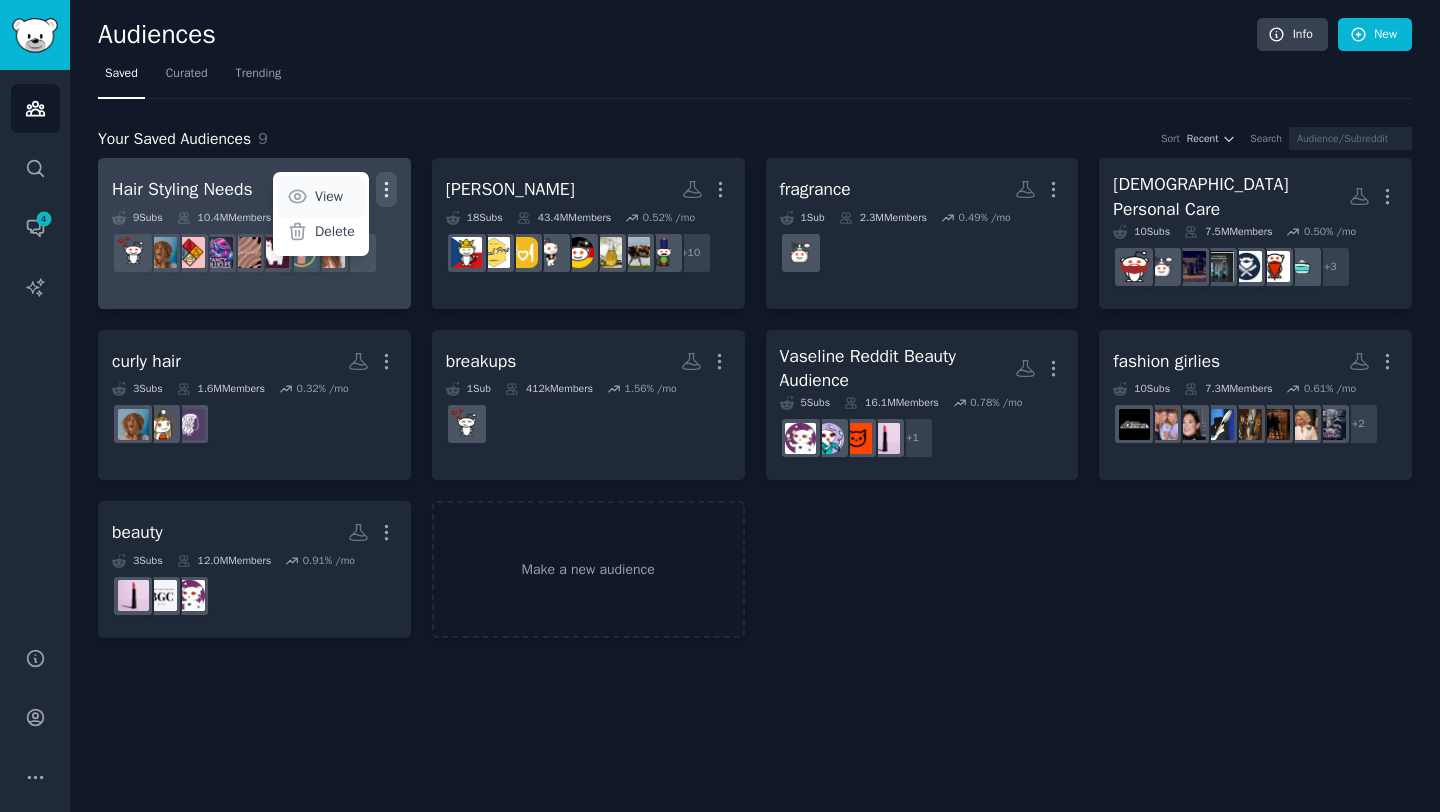 click on "View" at bounding box center (321, 197) 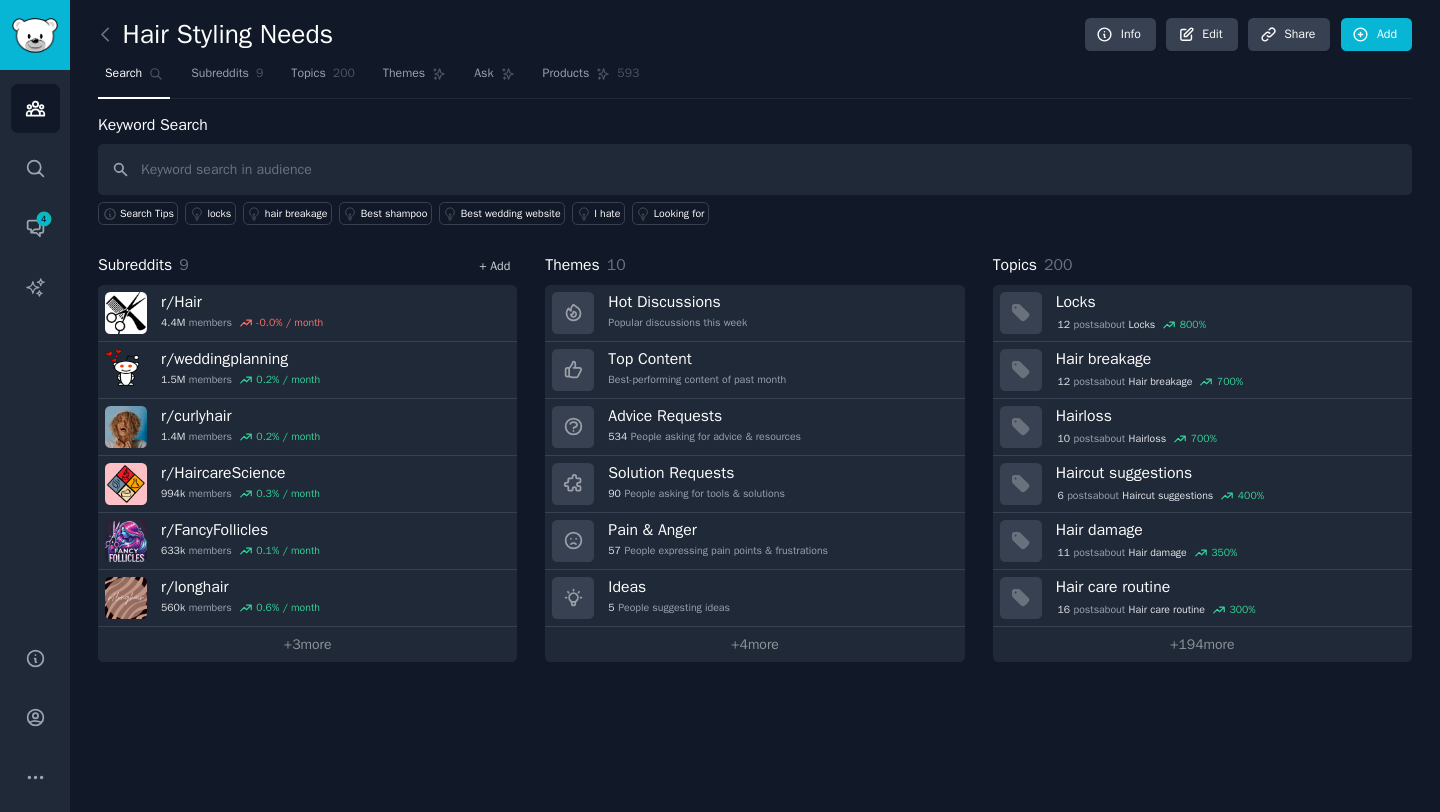 click on "+ Add" at bounding box center [494, 266] 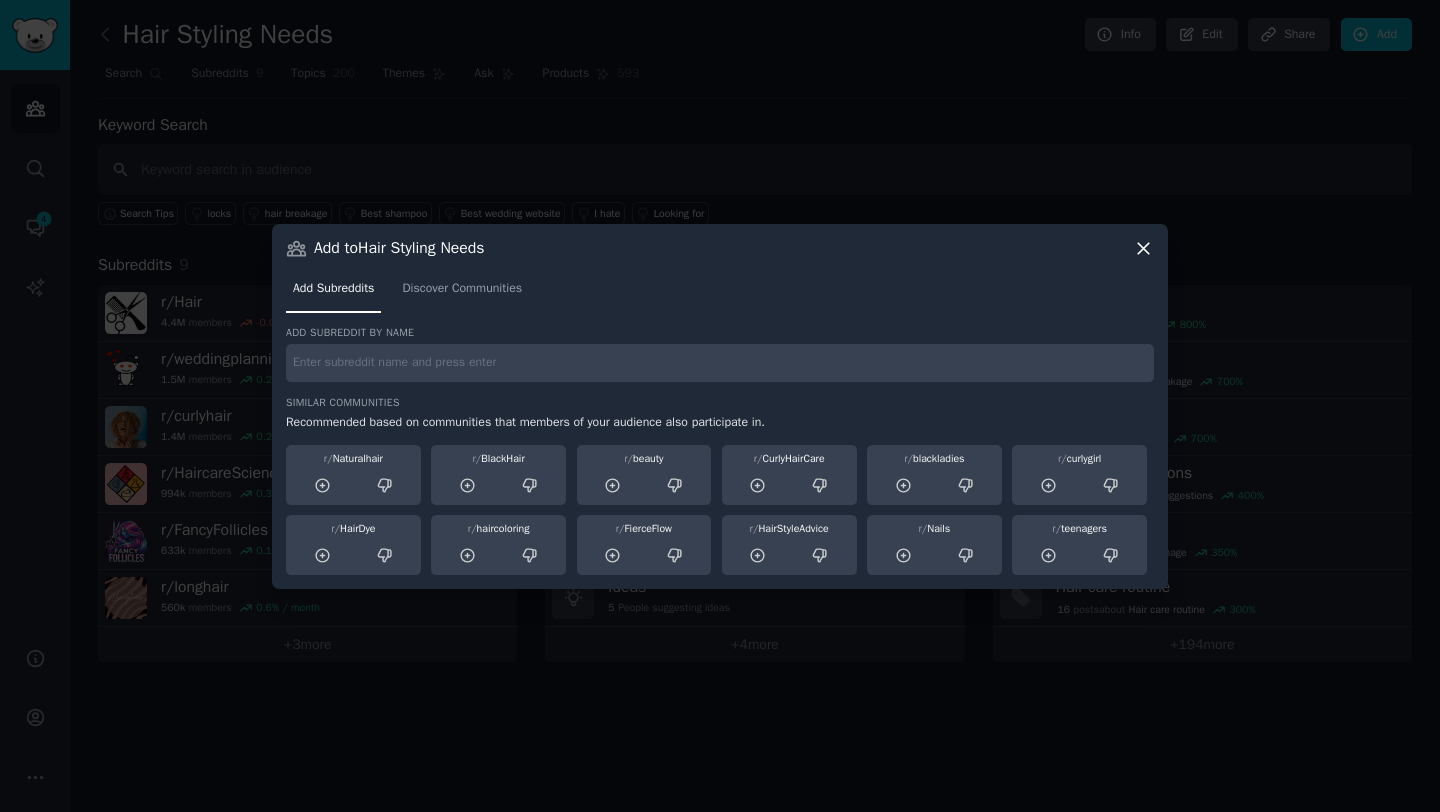 click on "Add subreddit by name Similar Communities Recommended based on communities that members of your audience also participate in. r/ Naturalhair r/ BlackHair r/ beauty r/ CurlyHairCare r/ blackladies r/ curlygirl r/ HairDye r/ haircoloring r/ FierceFlow r/ HairStyleAdvice r/ Nails r/ teenagers" at bounding box center [720, 450] 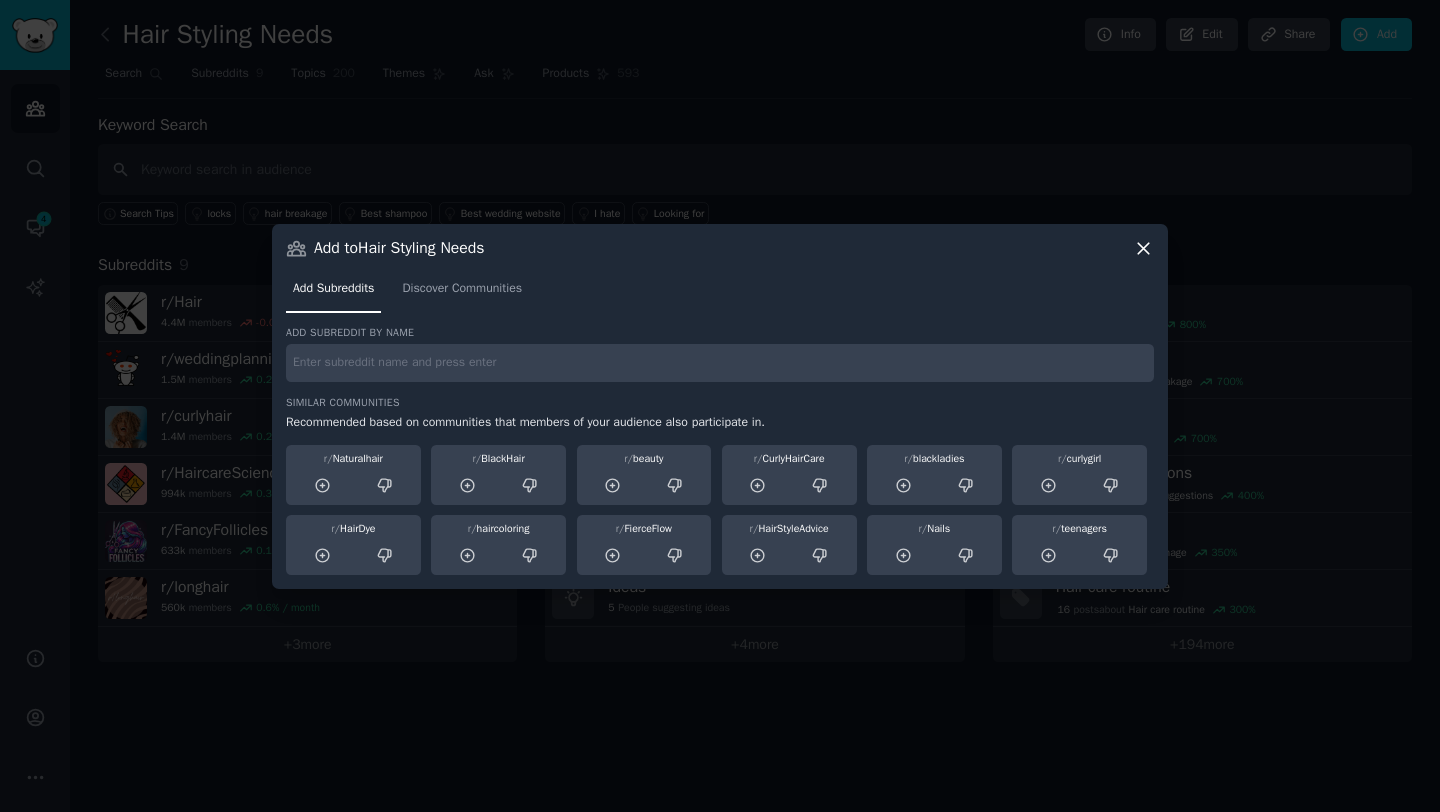 click at bounding box center (720, 363) 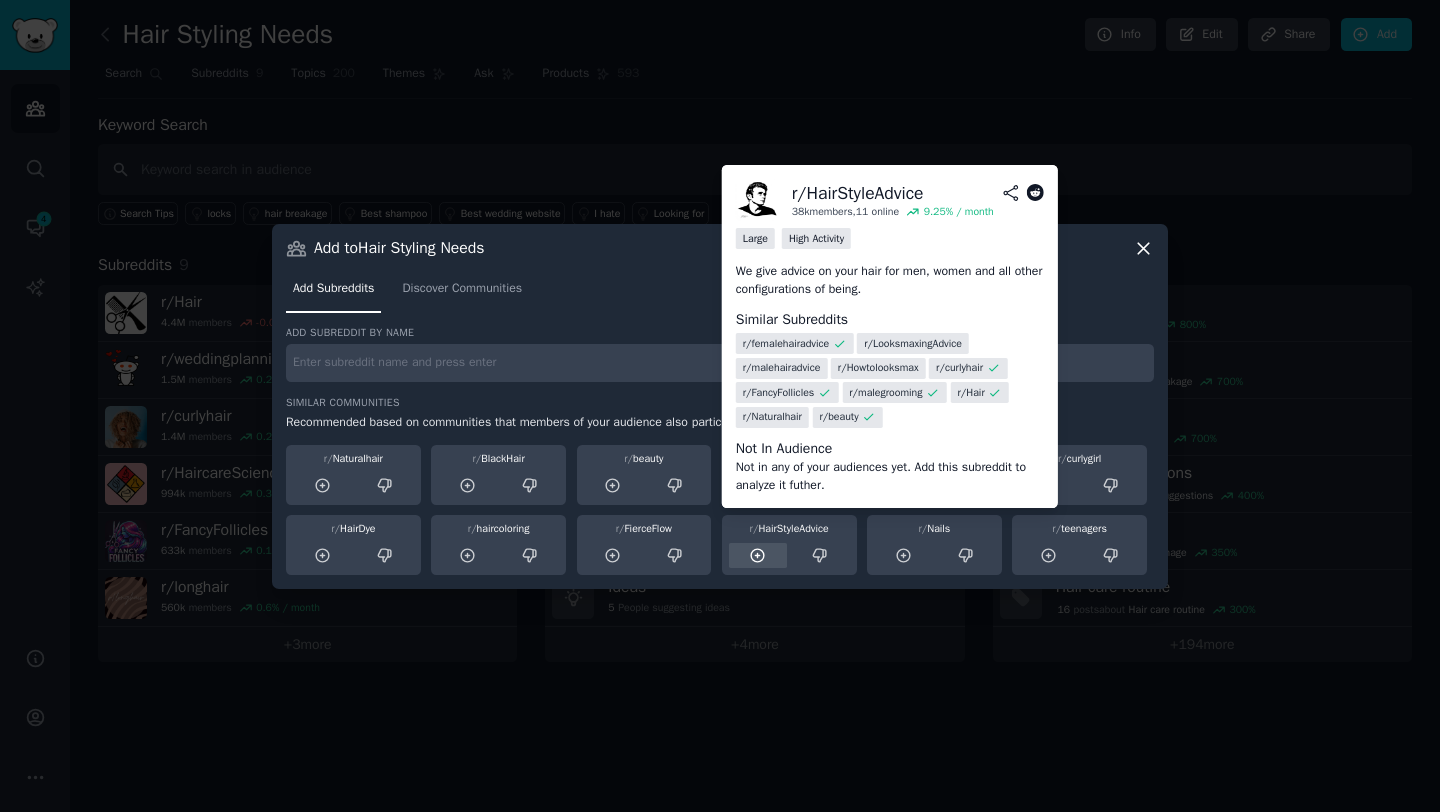 click 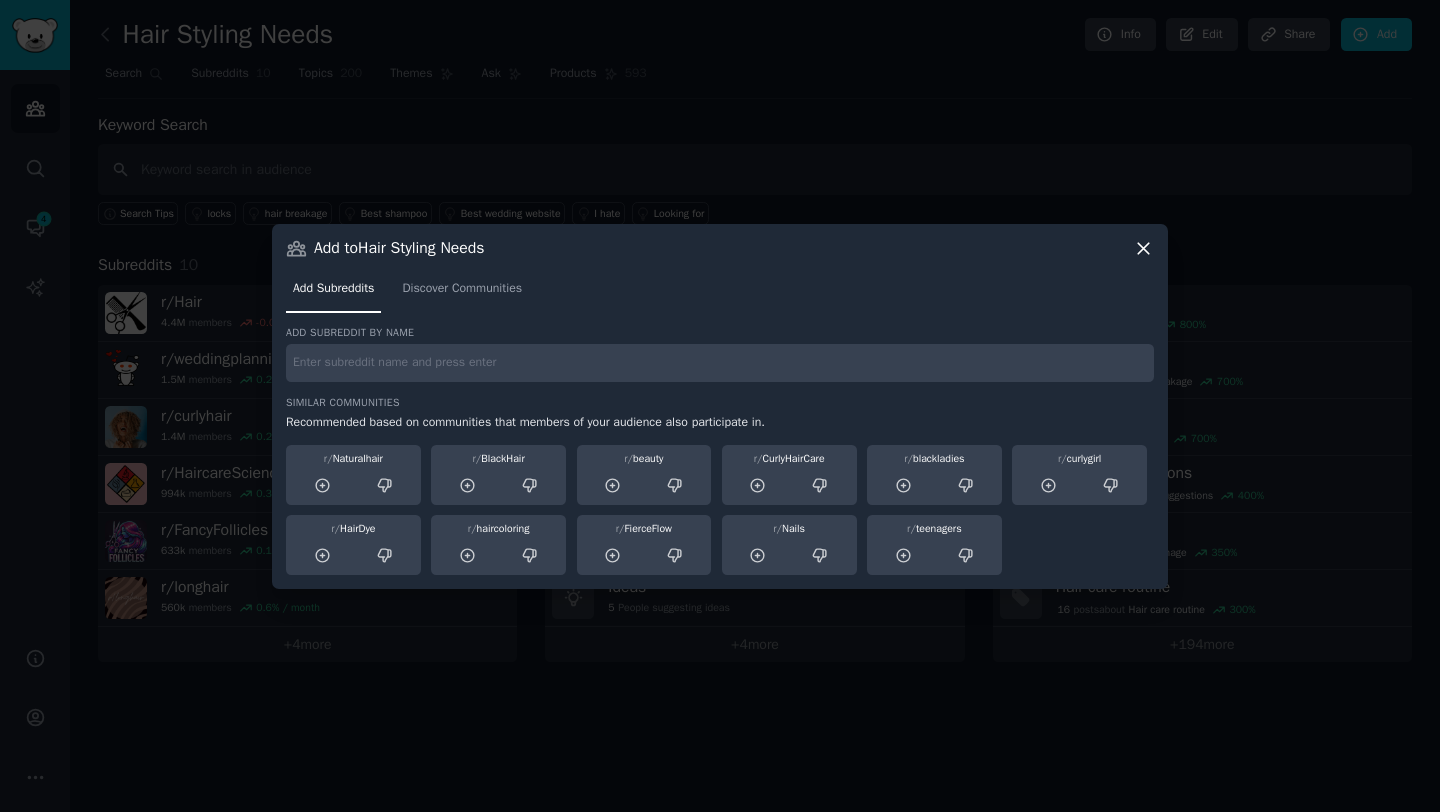 click at bounding box center [720, 363] 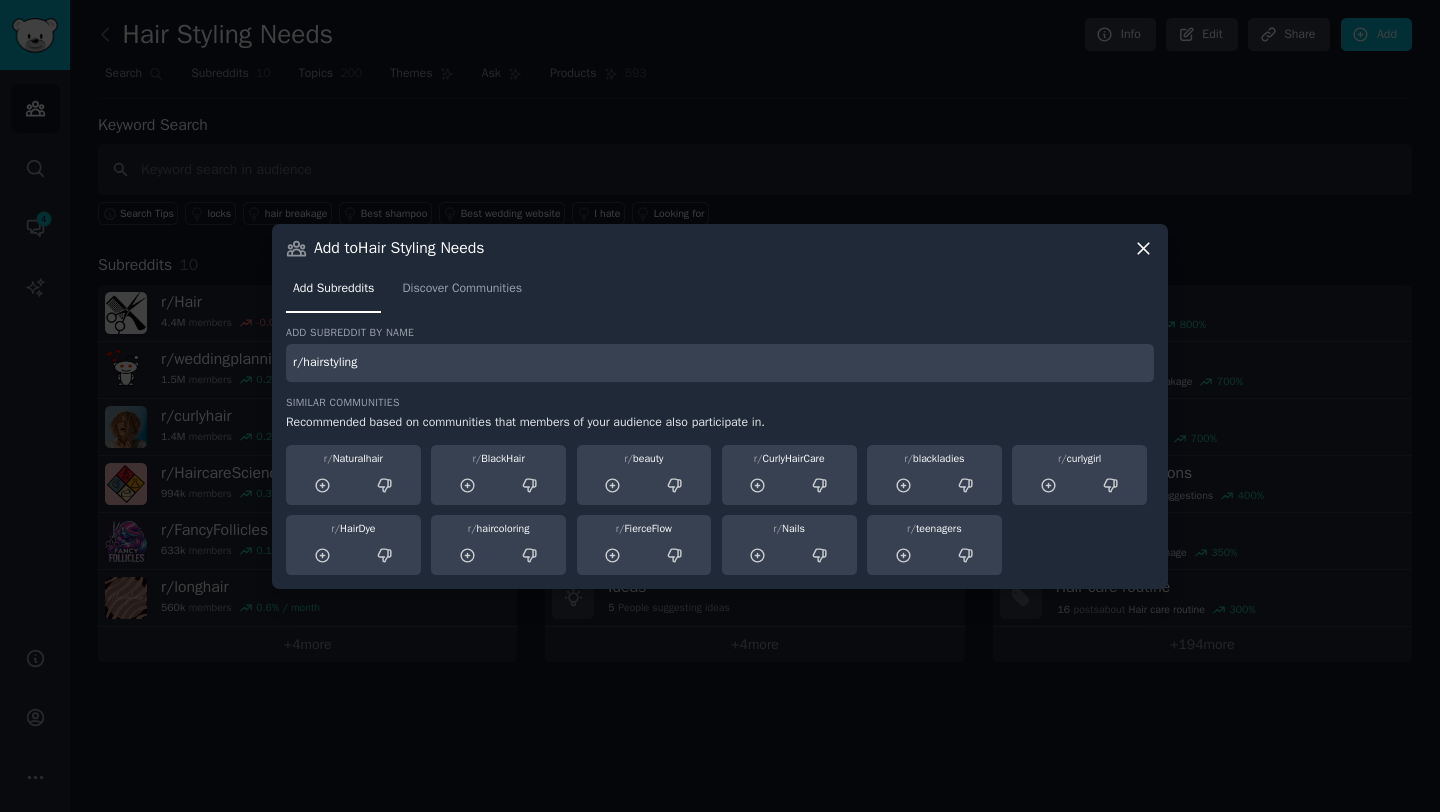 type on "r/hairstyling" 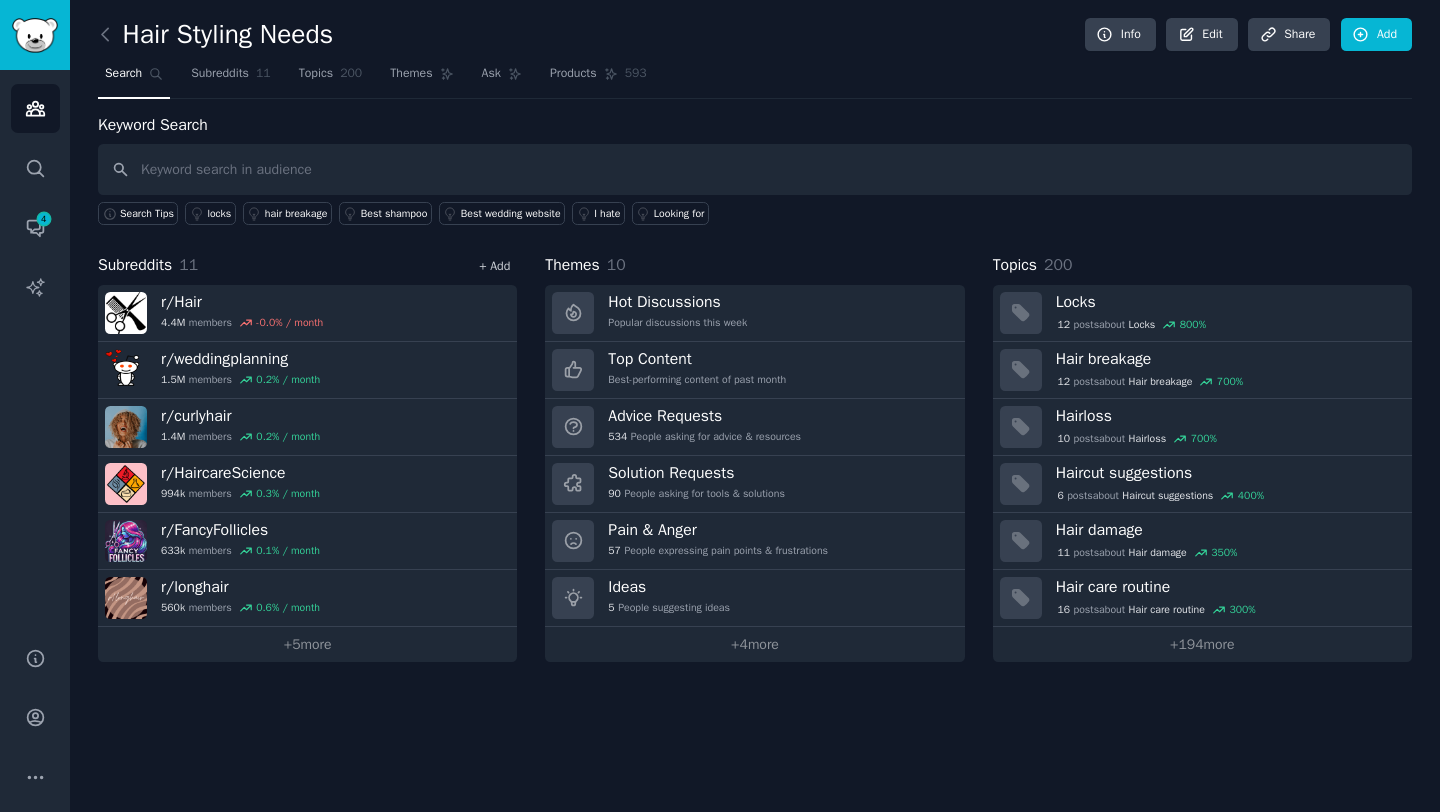 click on "+ Add" at bounding box center (494, 266) 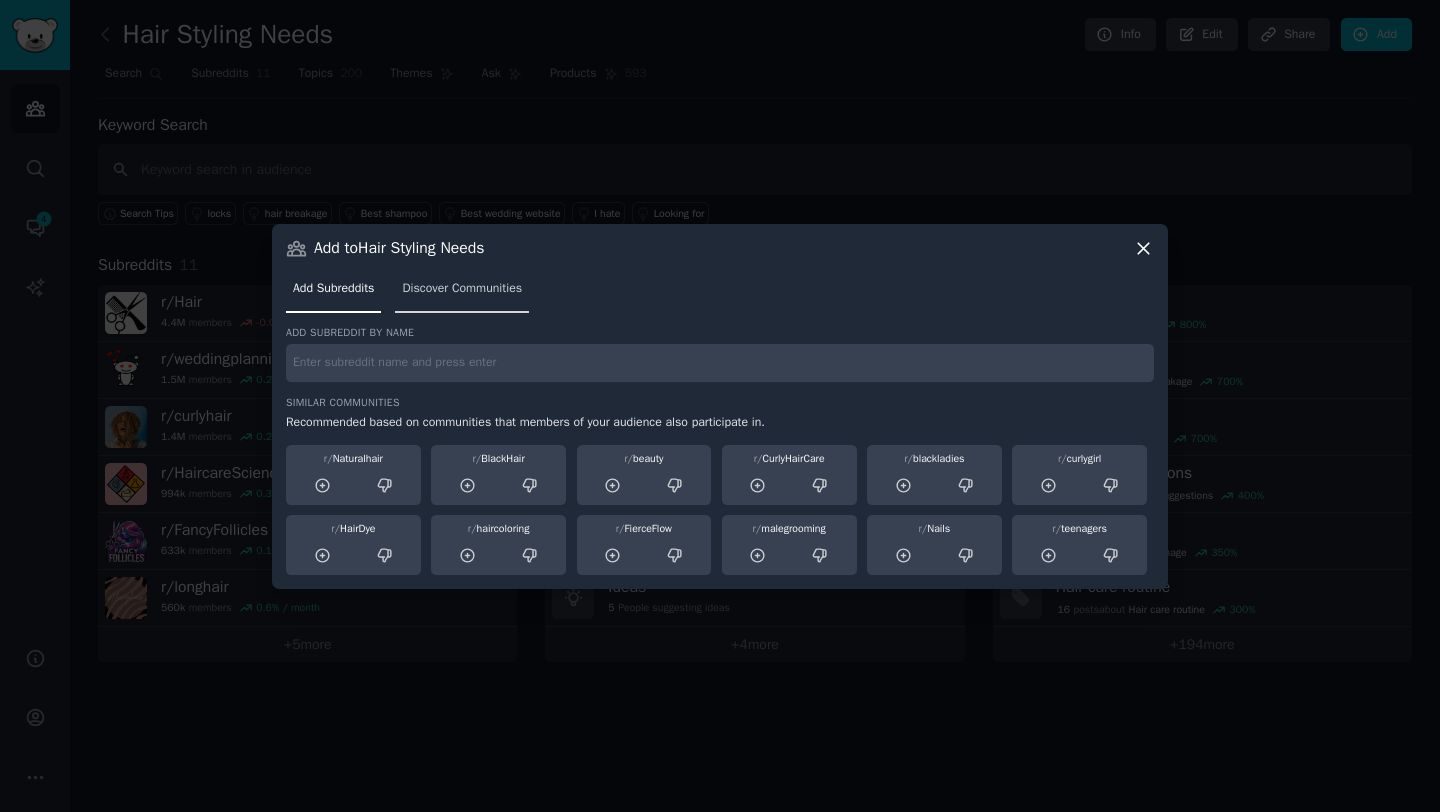 click on "Discover Communities" at bounding box center [462, 293] 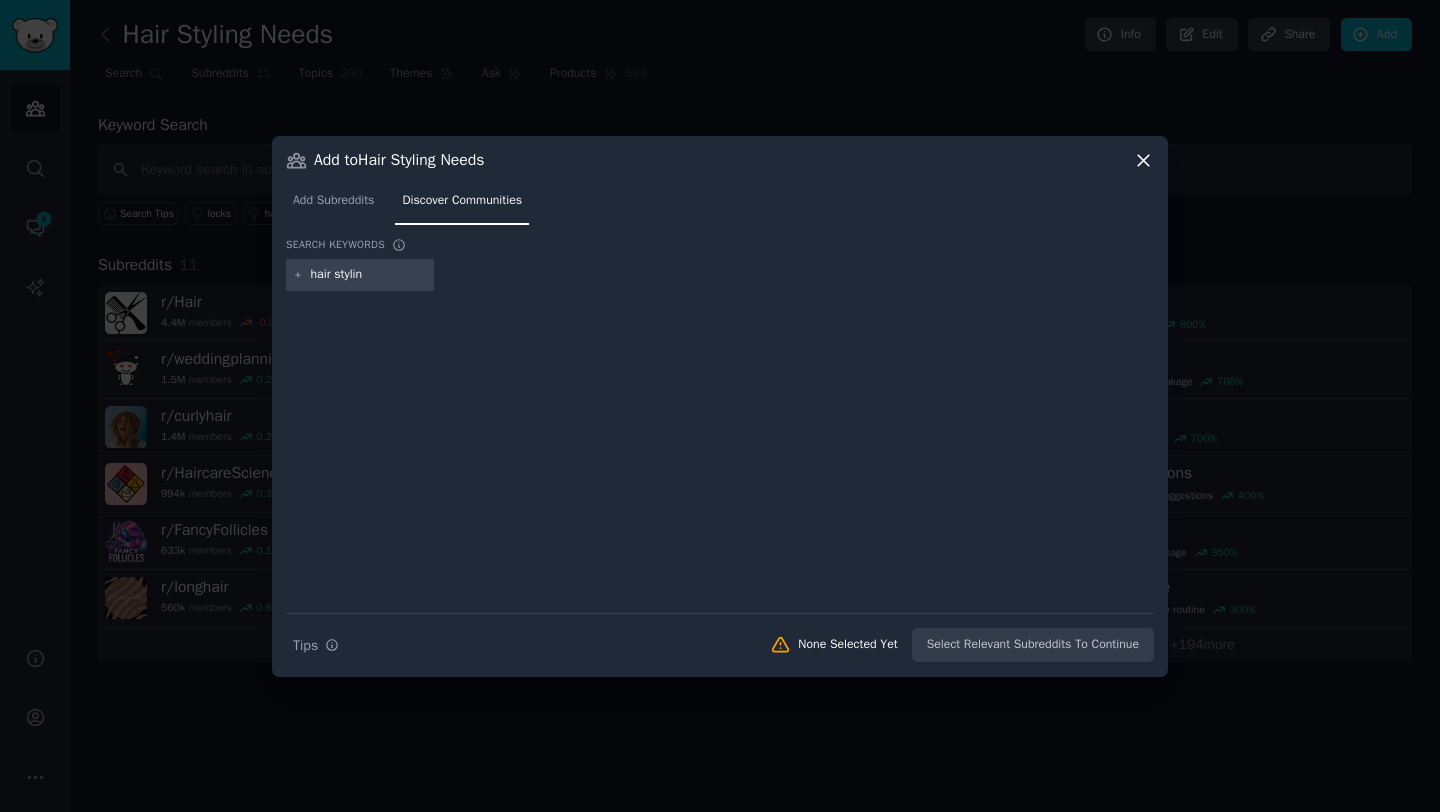 type on "hair styling" 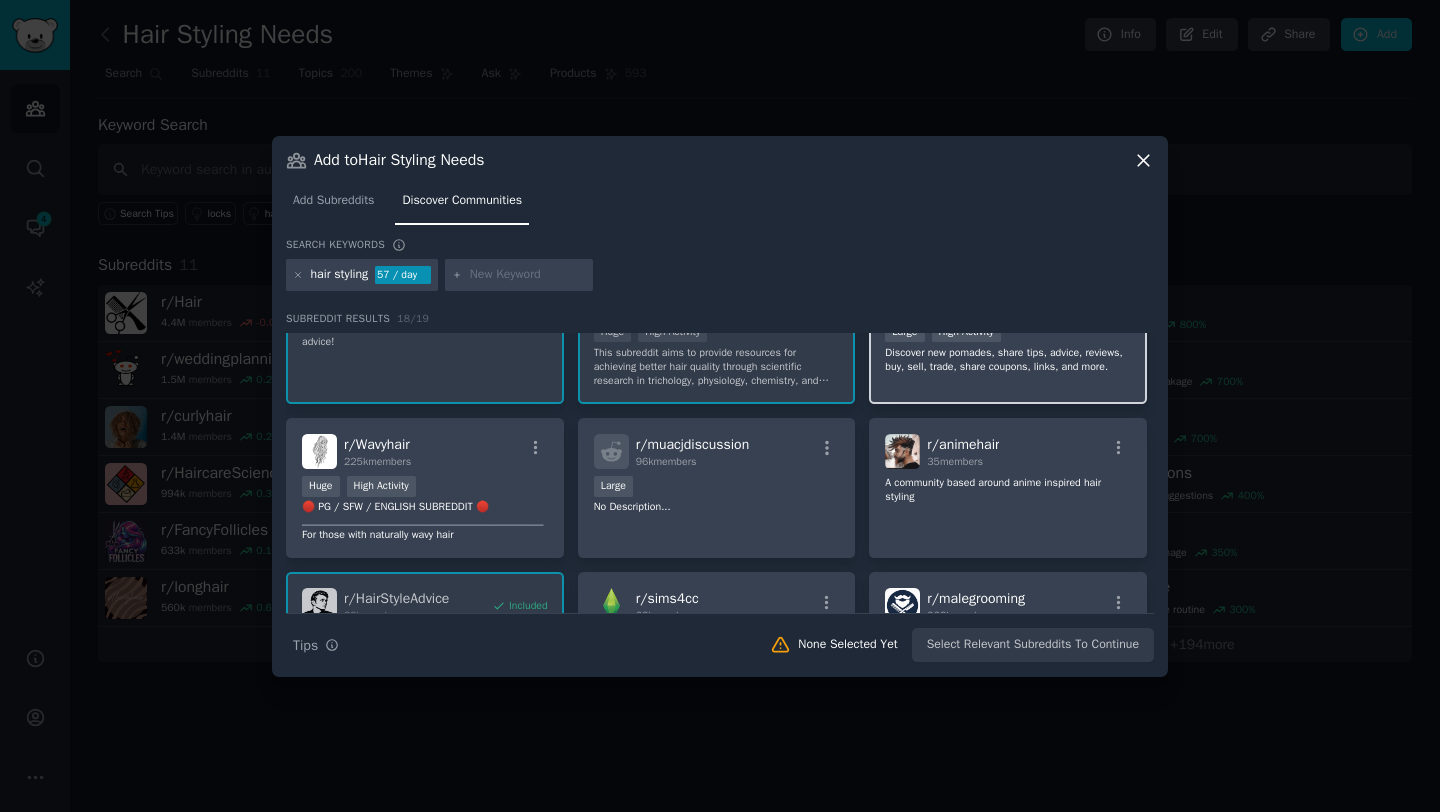 scroll, scrollTop: 318, scrollLeft: 0, axis: vertical 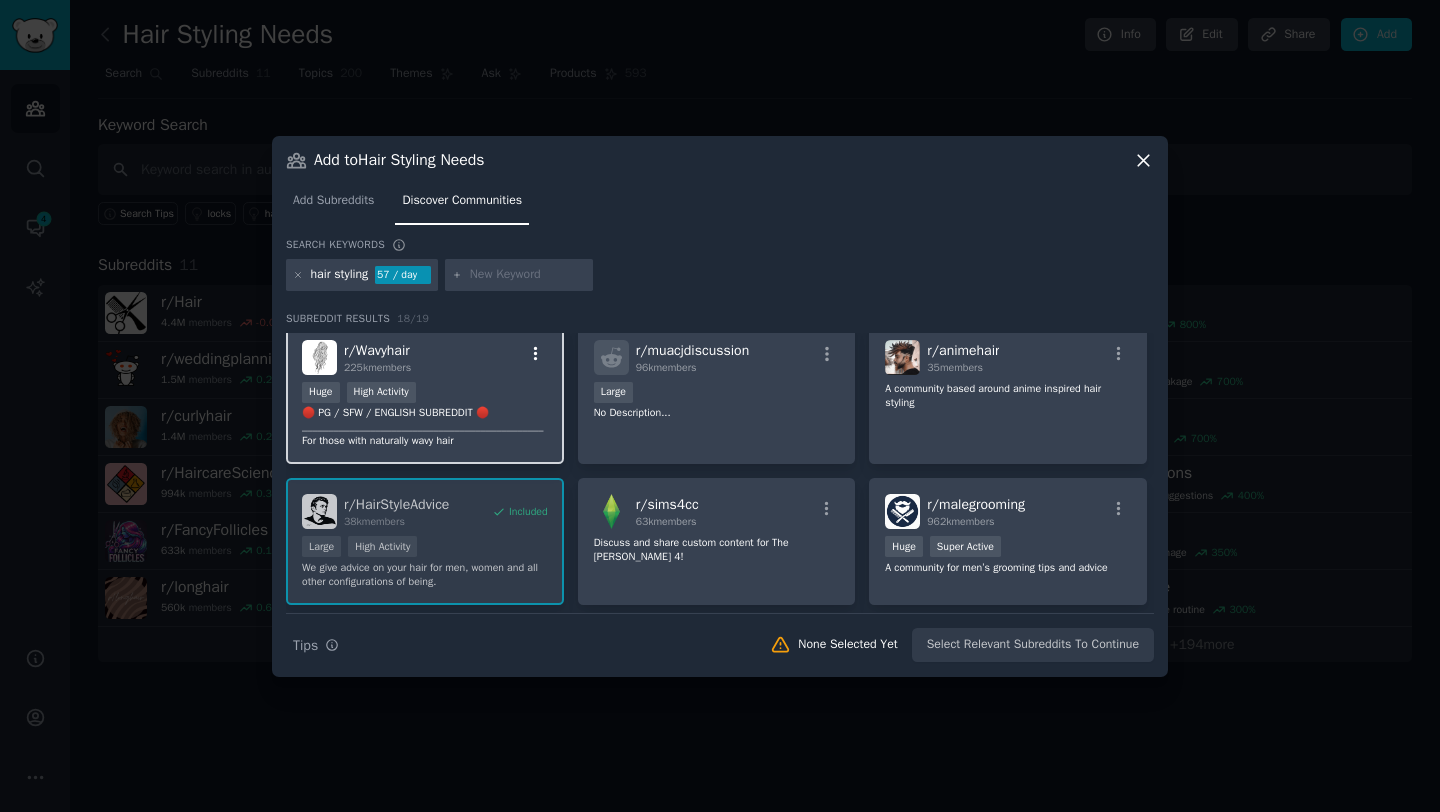 click 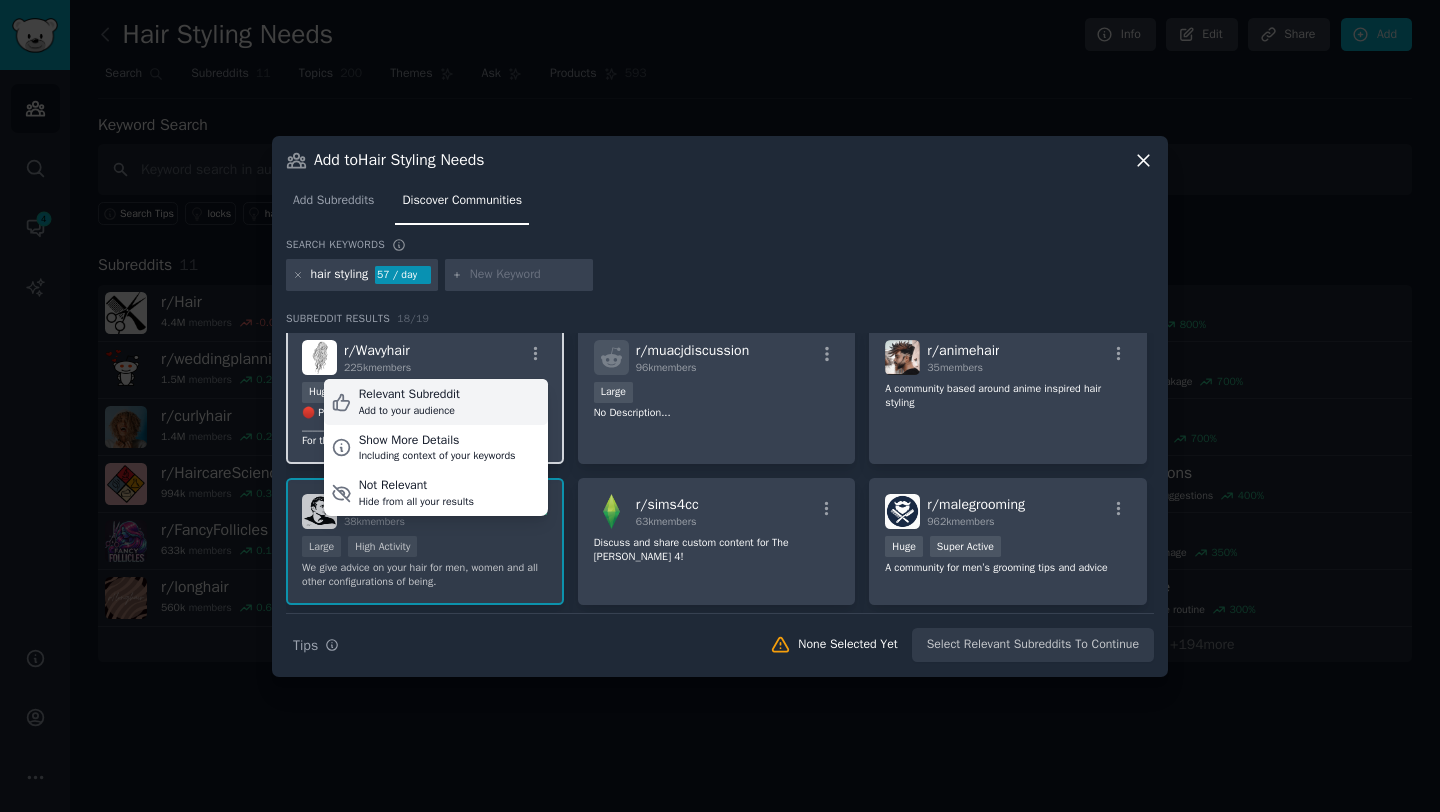 click on "Relevant Subreddit Add to your audience" at bounding box center (436, 402) 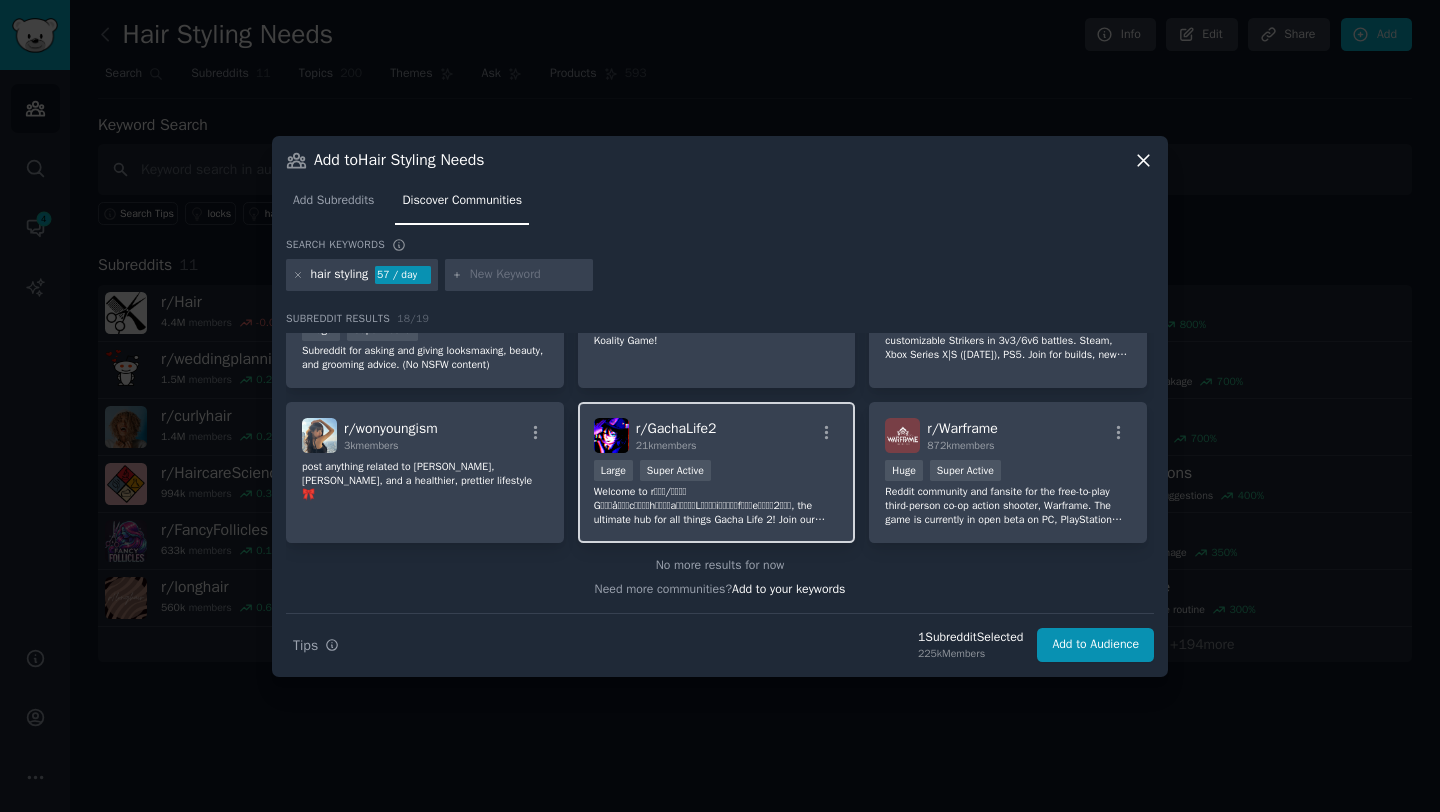 scroll, scrollTop: 0, scrollLeft: 0, axis: both 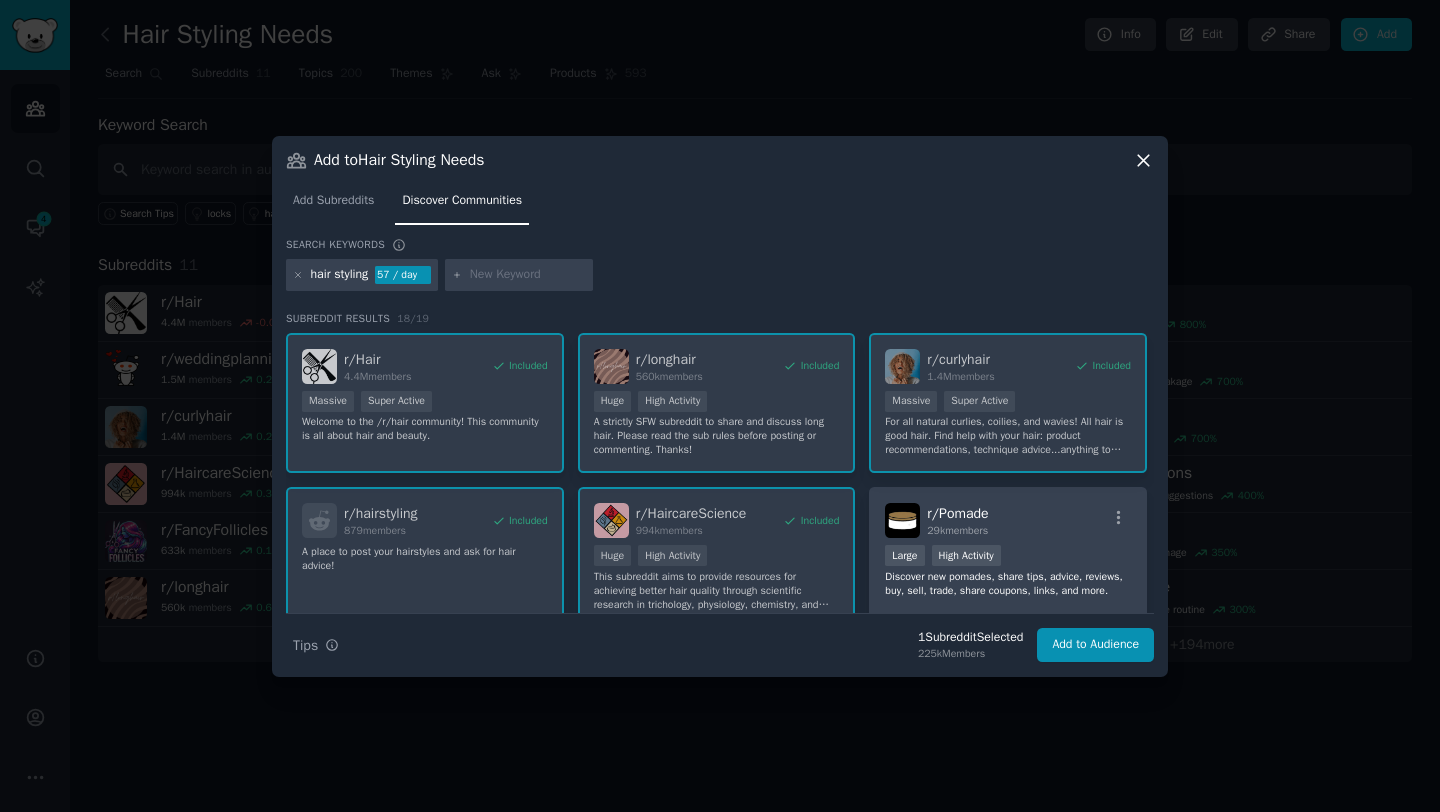 click at bounding box center (528, 275) 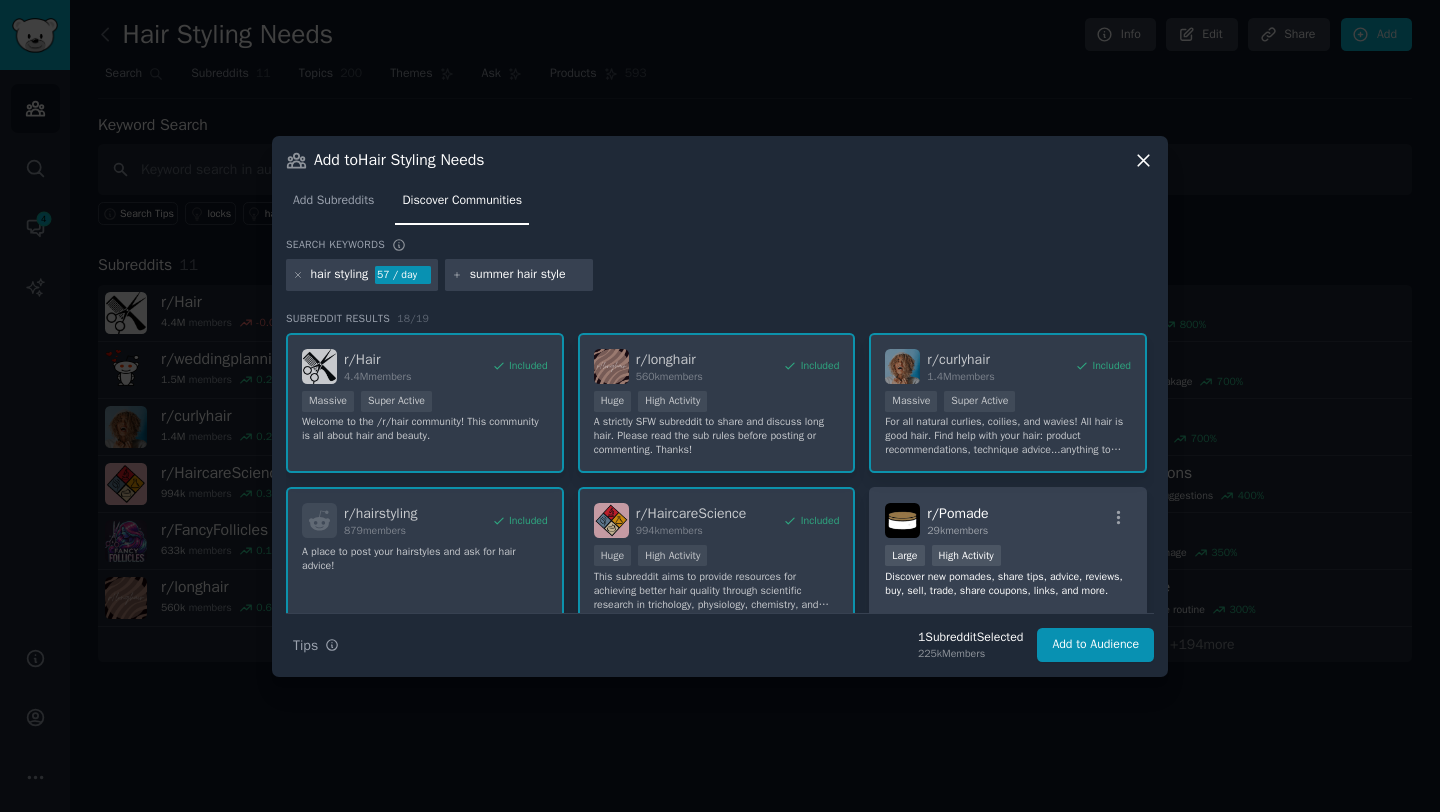 type on "summer hair styles" 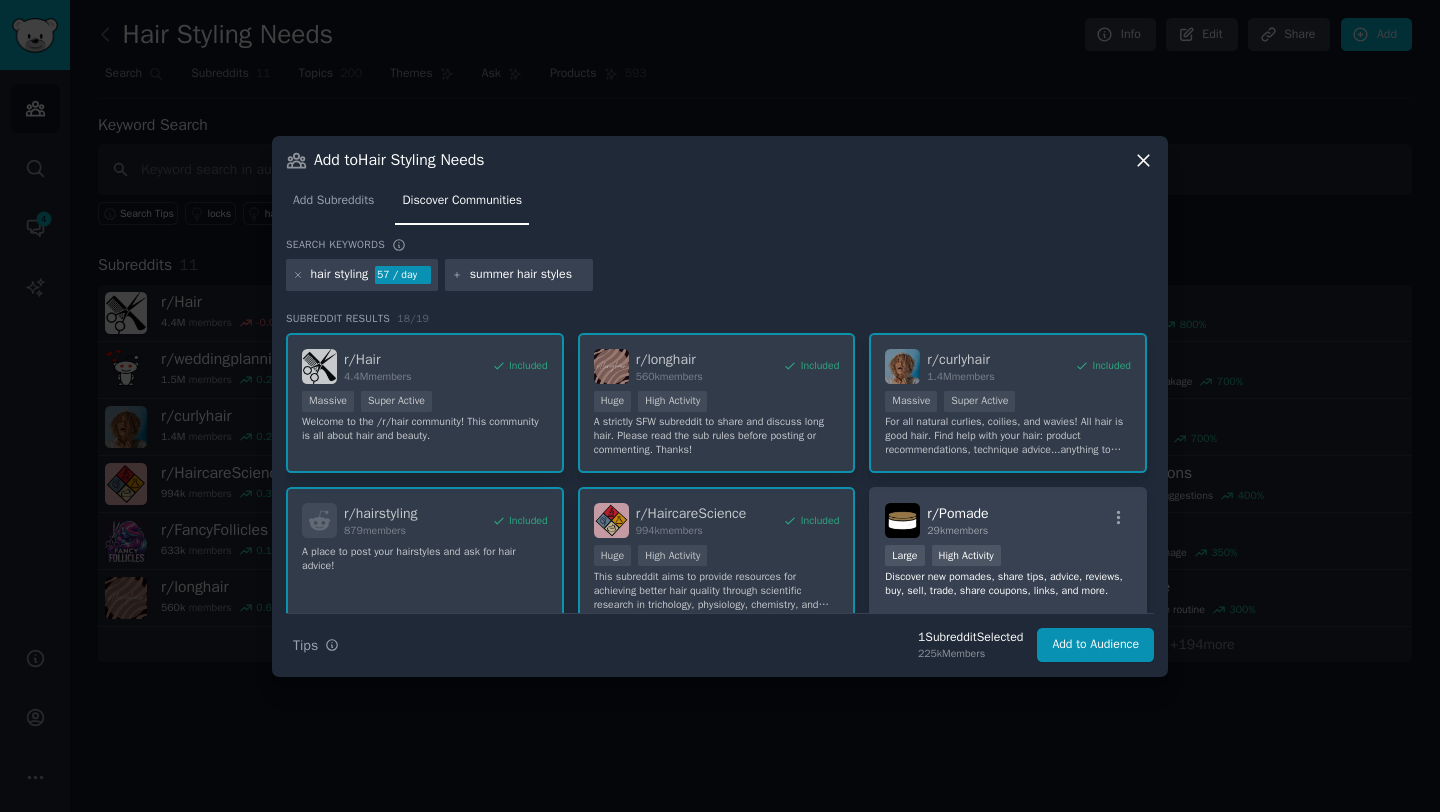 type 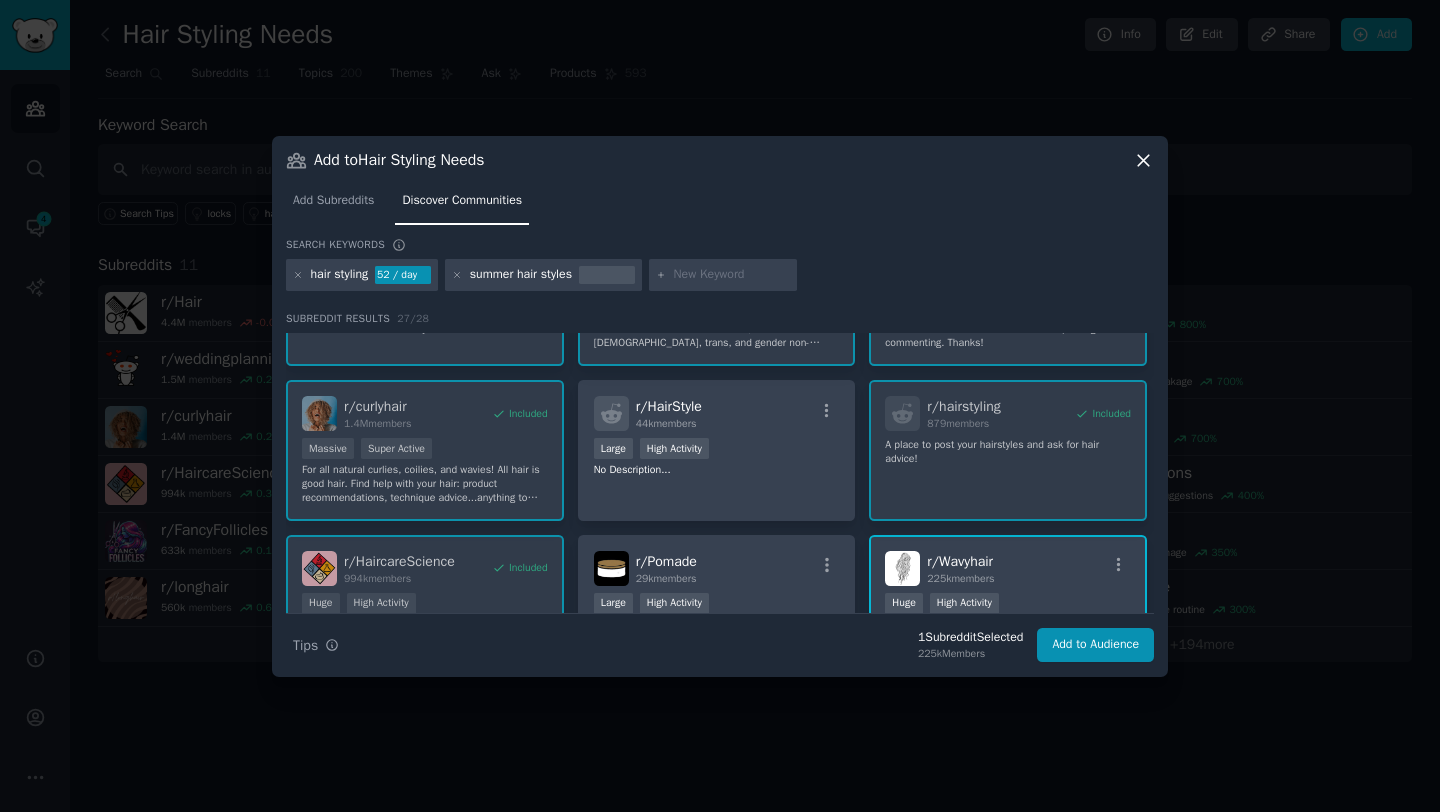 scroll, scrollTop: 111, scrollLeft: 0, axis: vertical 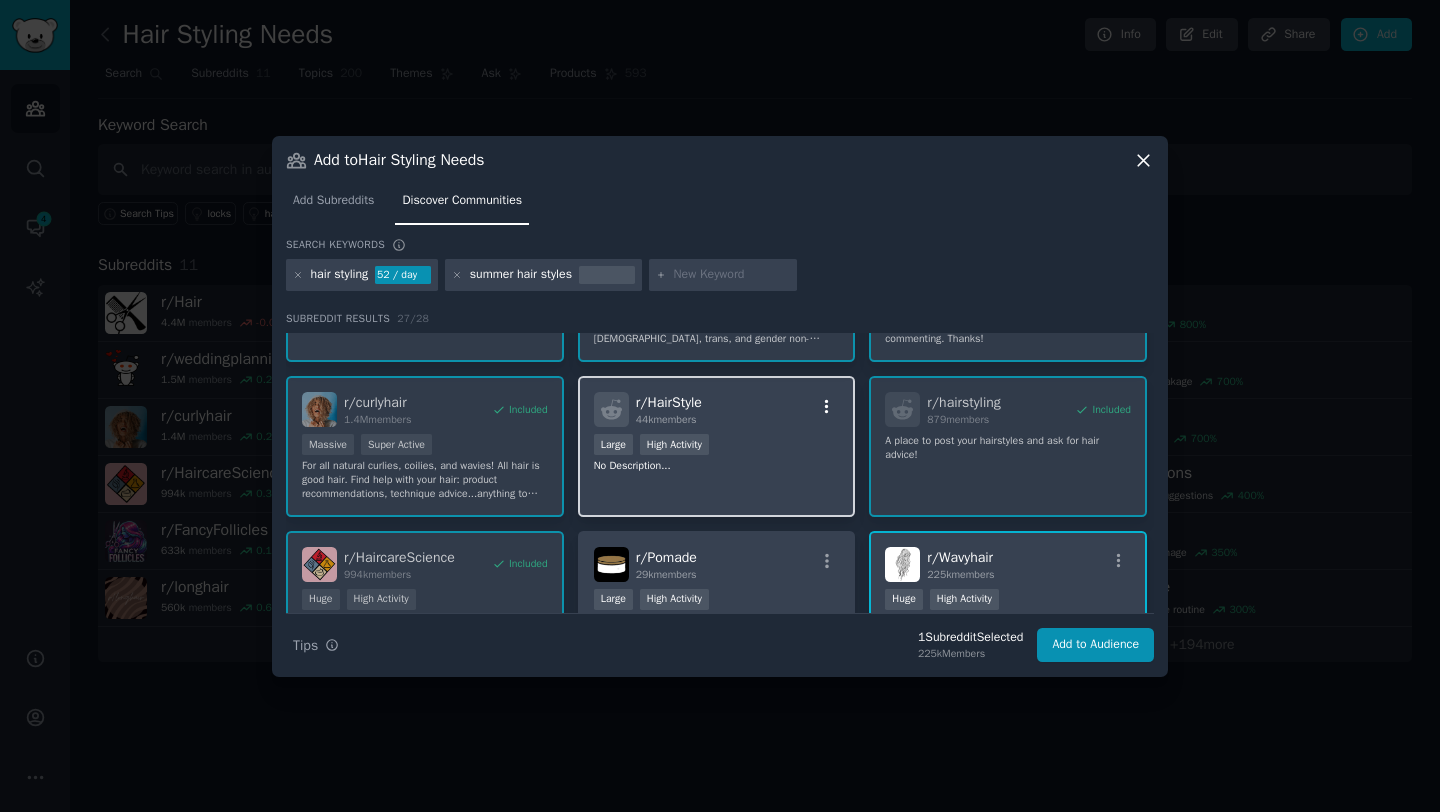click 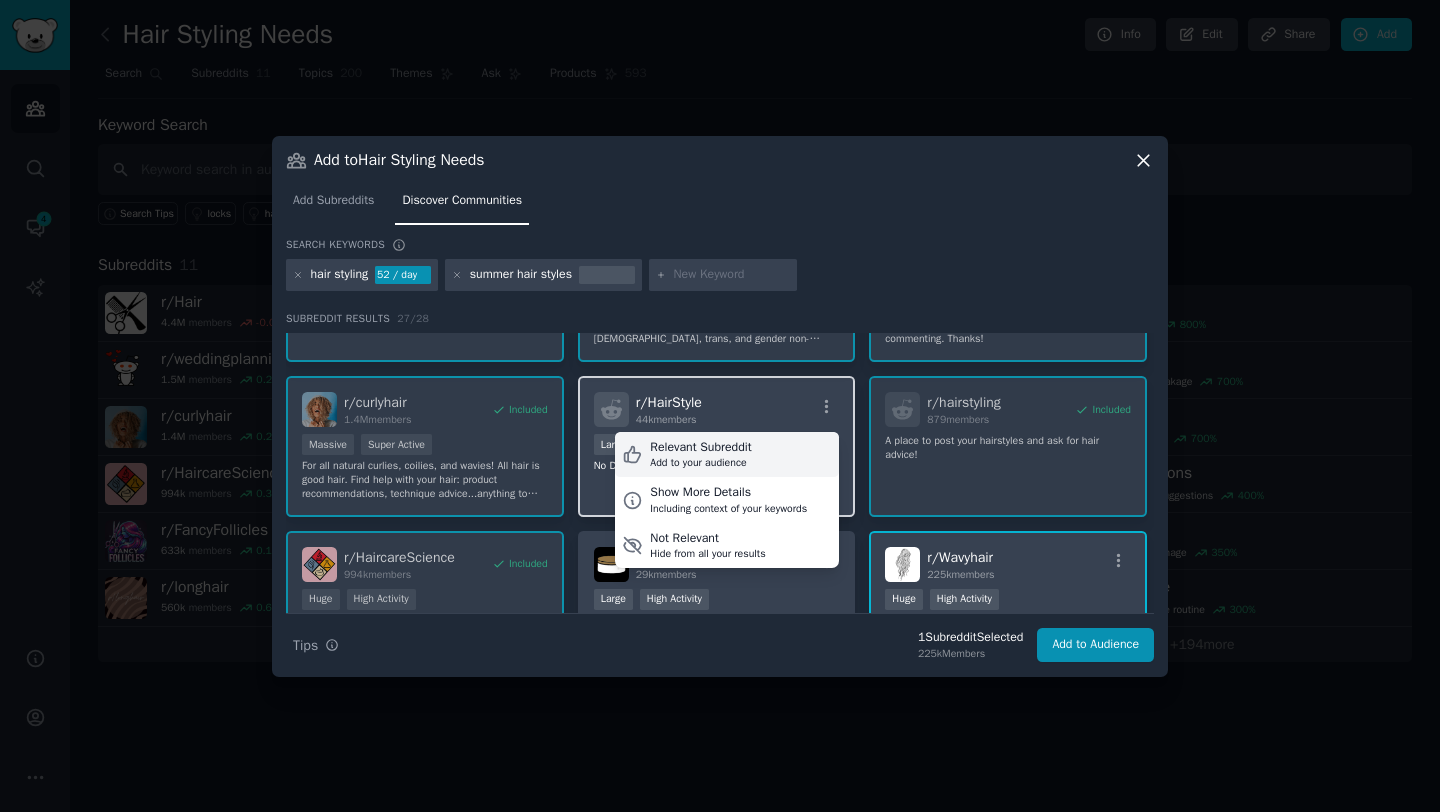 click on "Relevant Subreddit Add to your audience" at bounding box center [727, 455] 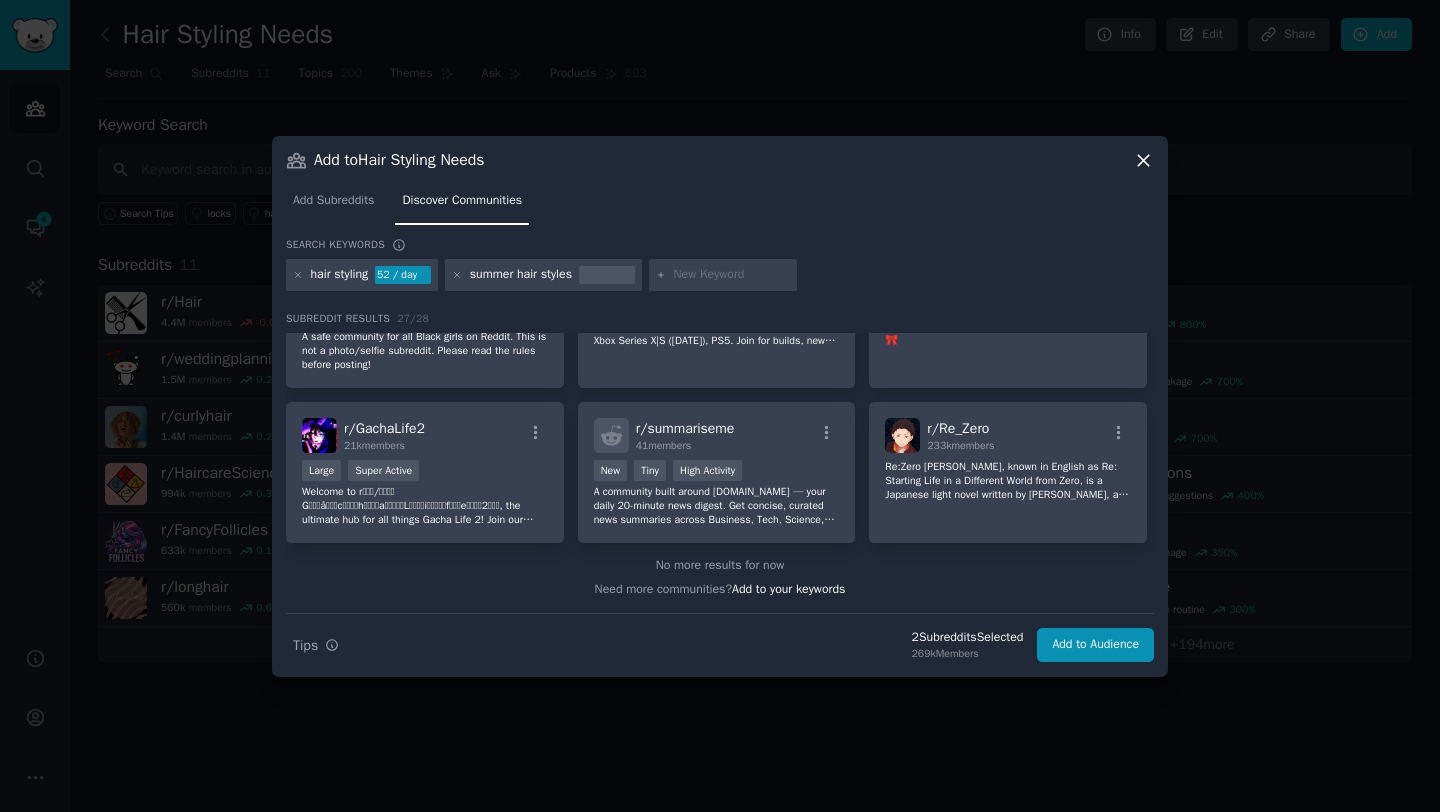 scroll, scrollTop: 1099, scrollLeft: 0, axis: vertical 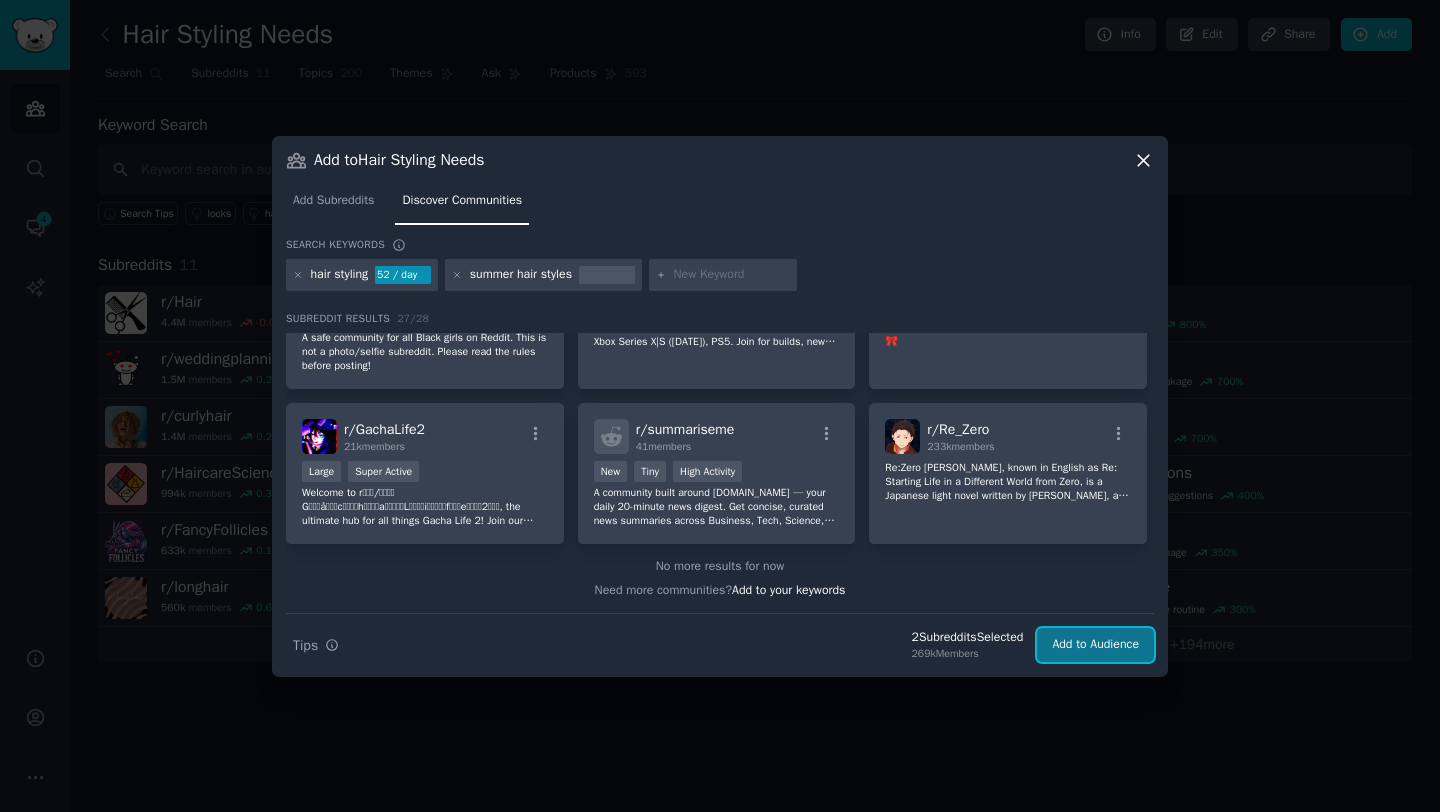 click on "Add to Audience" at bounding box center [1095, 645] 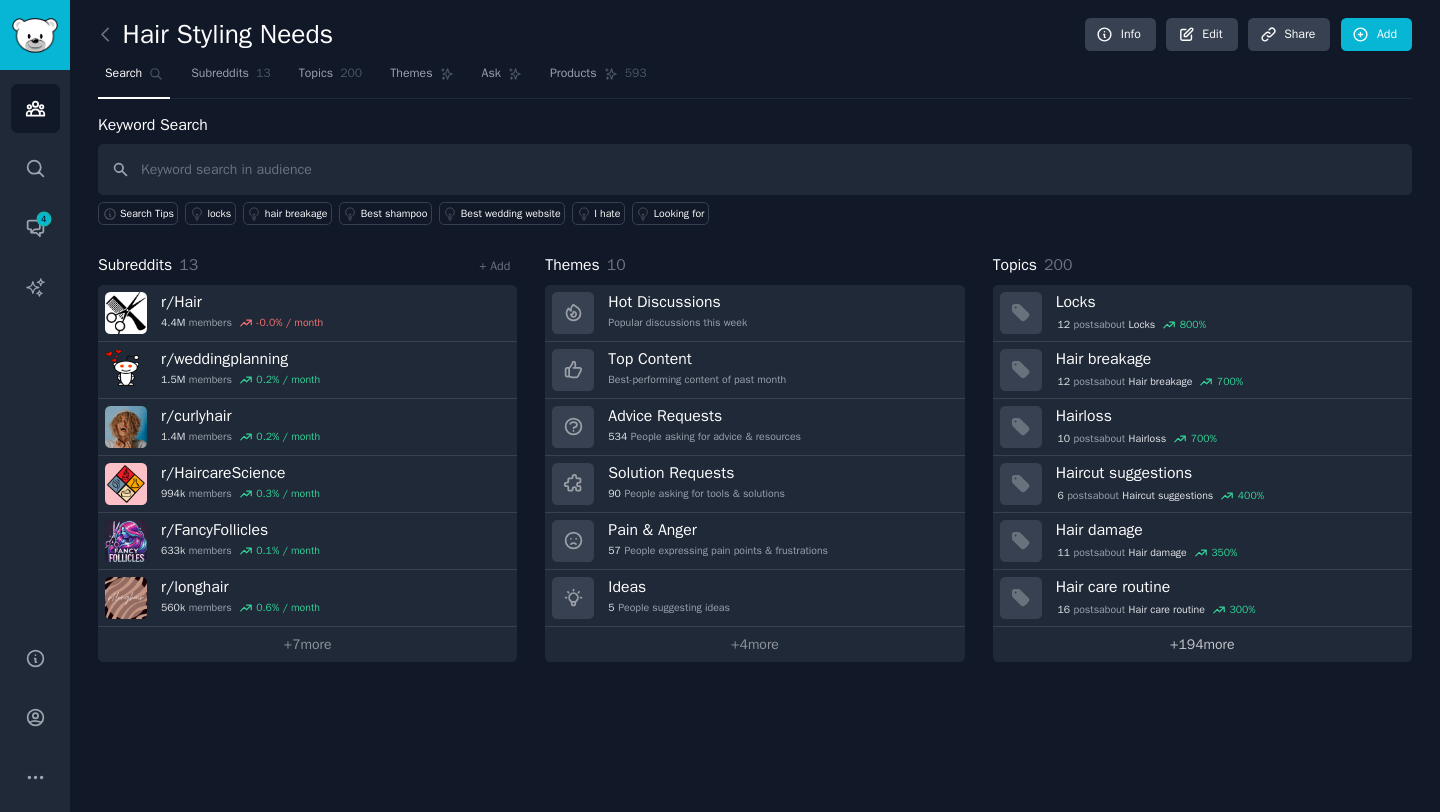 click on "+  194  more" at bounding box center (1202, 644) 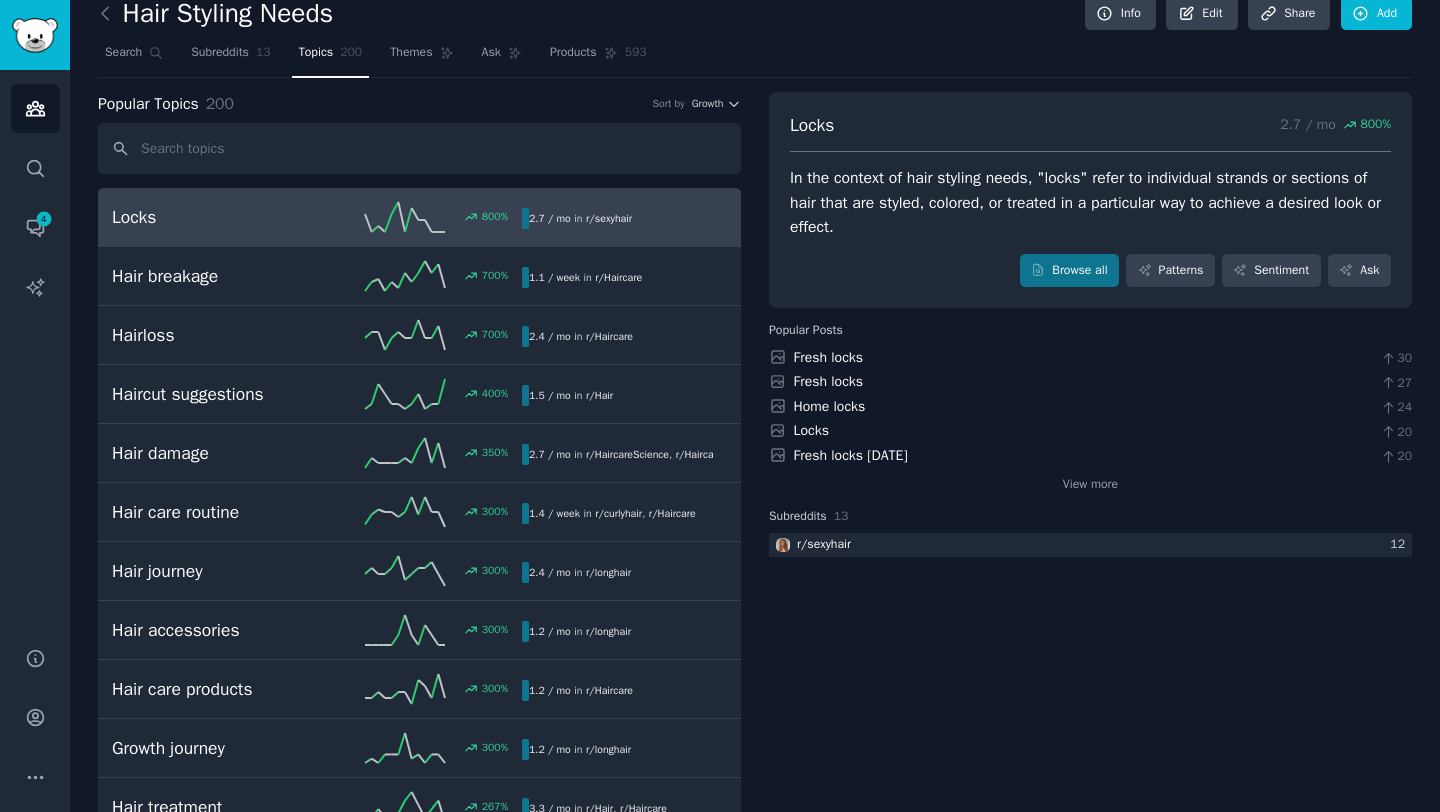 scroll, scrollTop: 0, scrollLeft: 0, axis: both 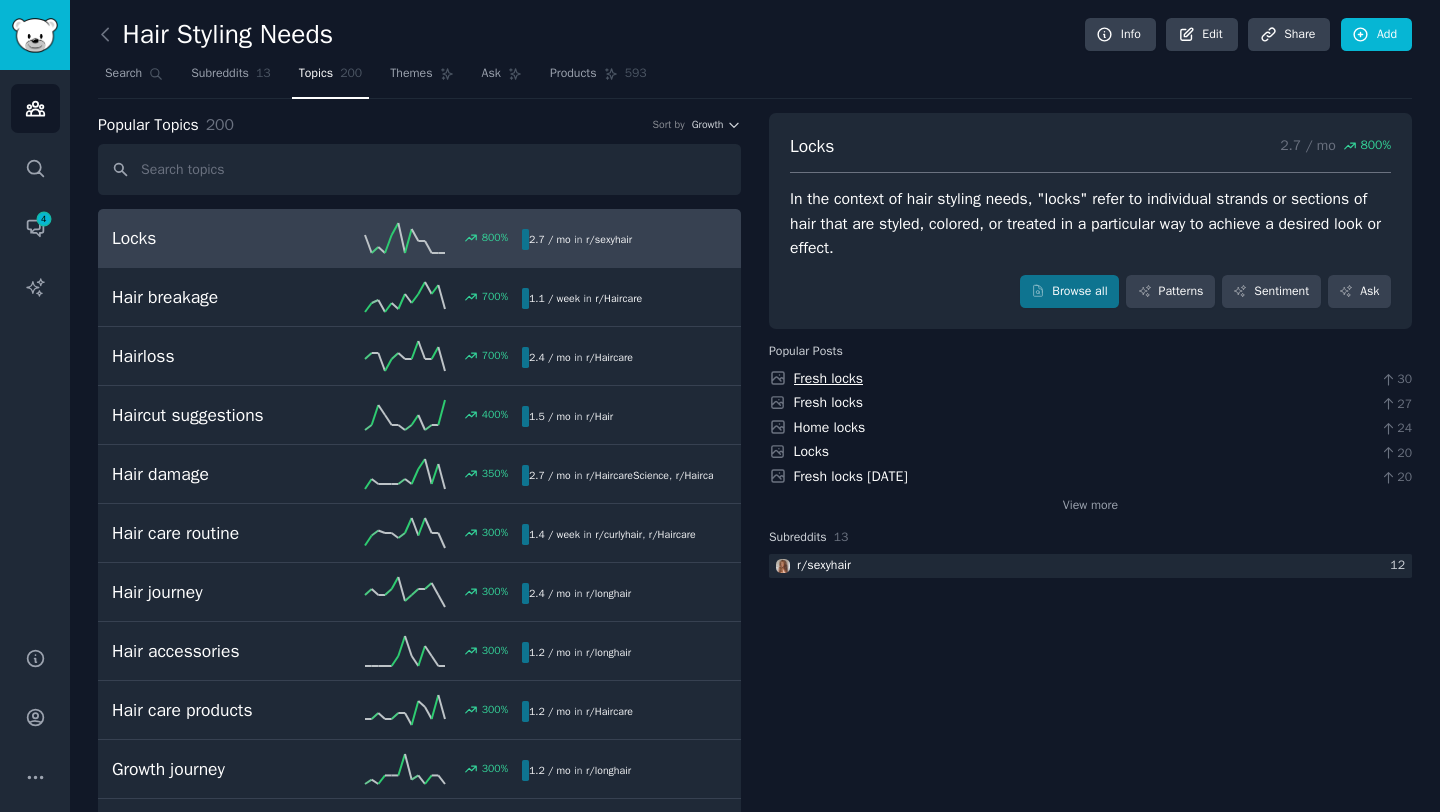 click on "Fresh locks" at bounding box center (829, 378) 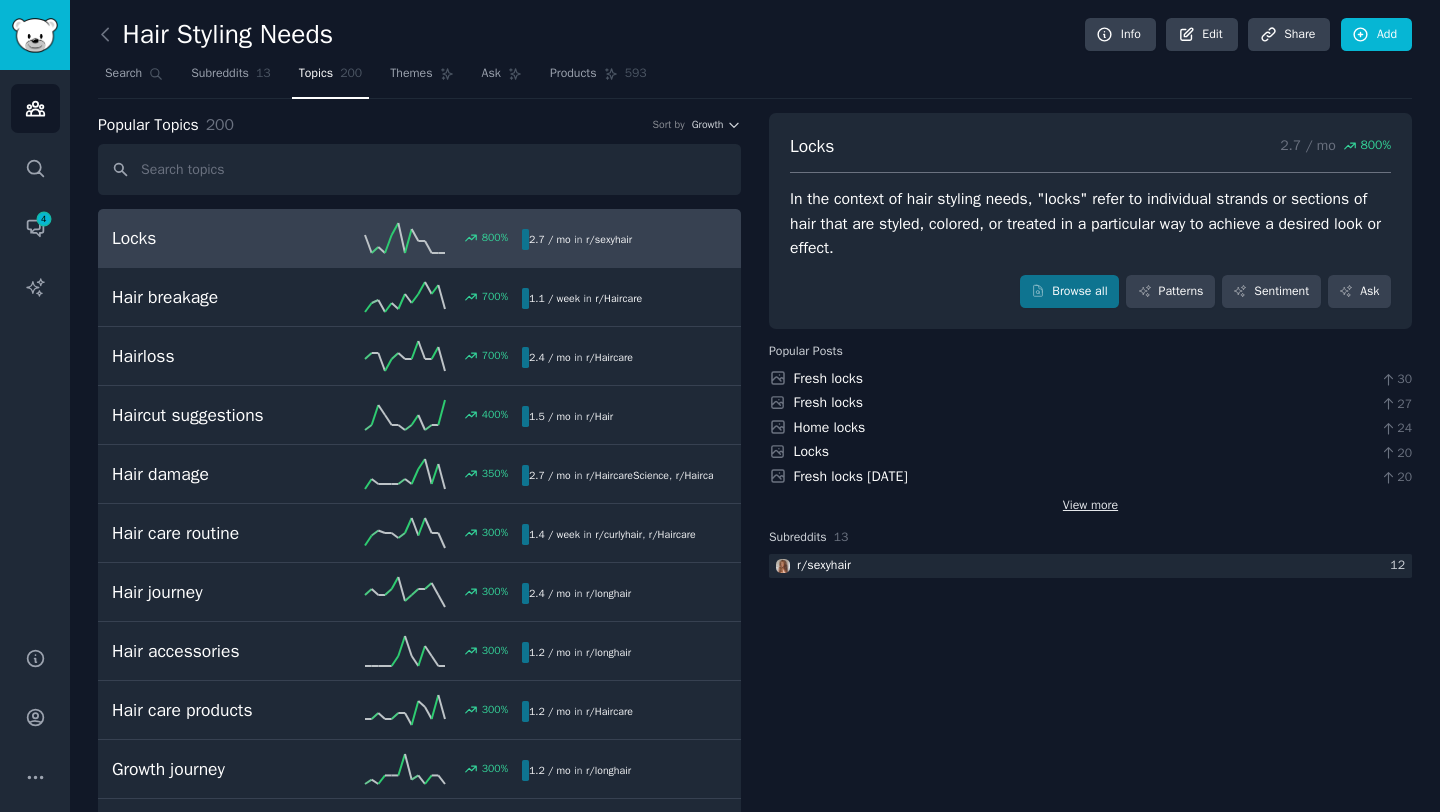 click on "View more" at bounding box center [1090, 506] 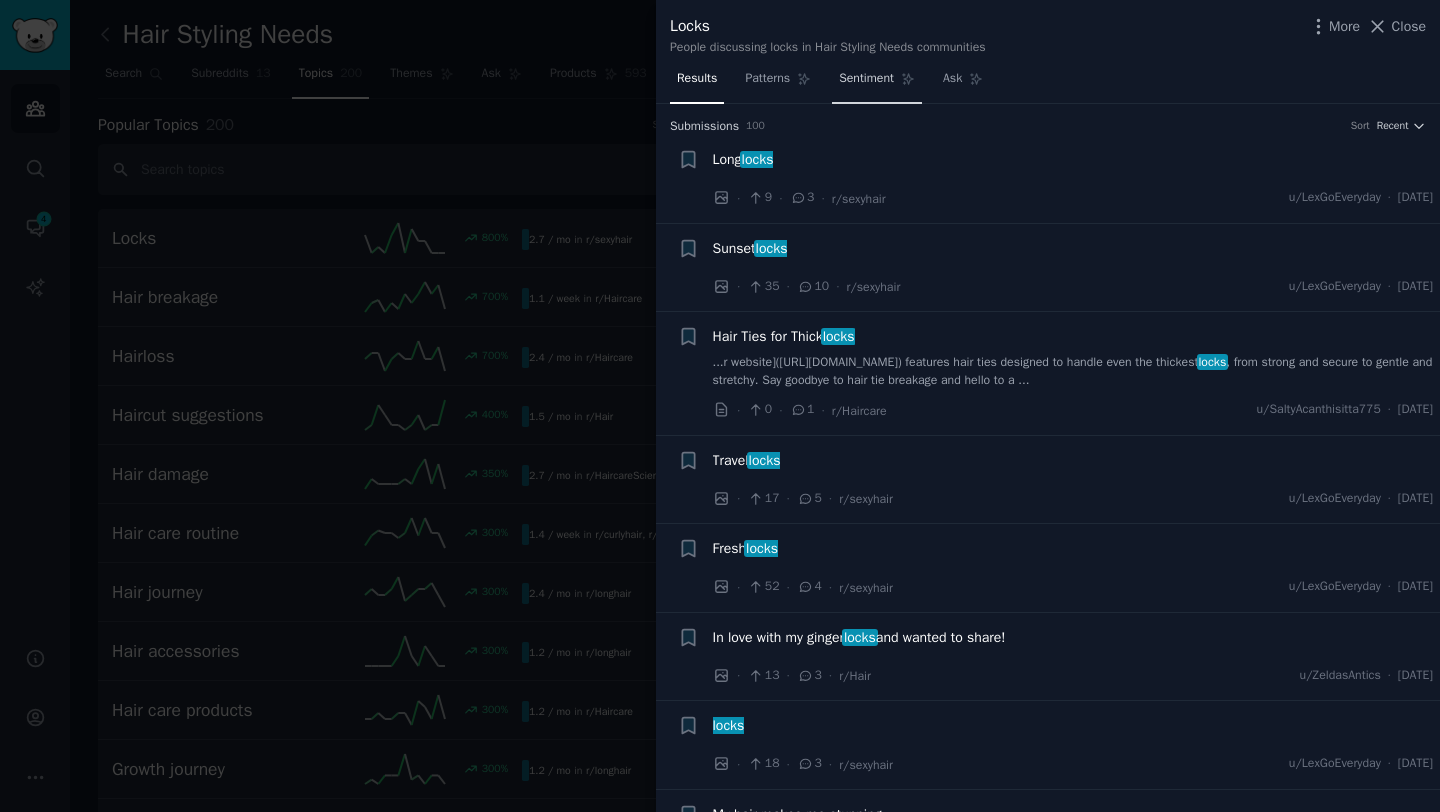 click 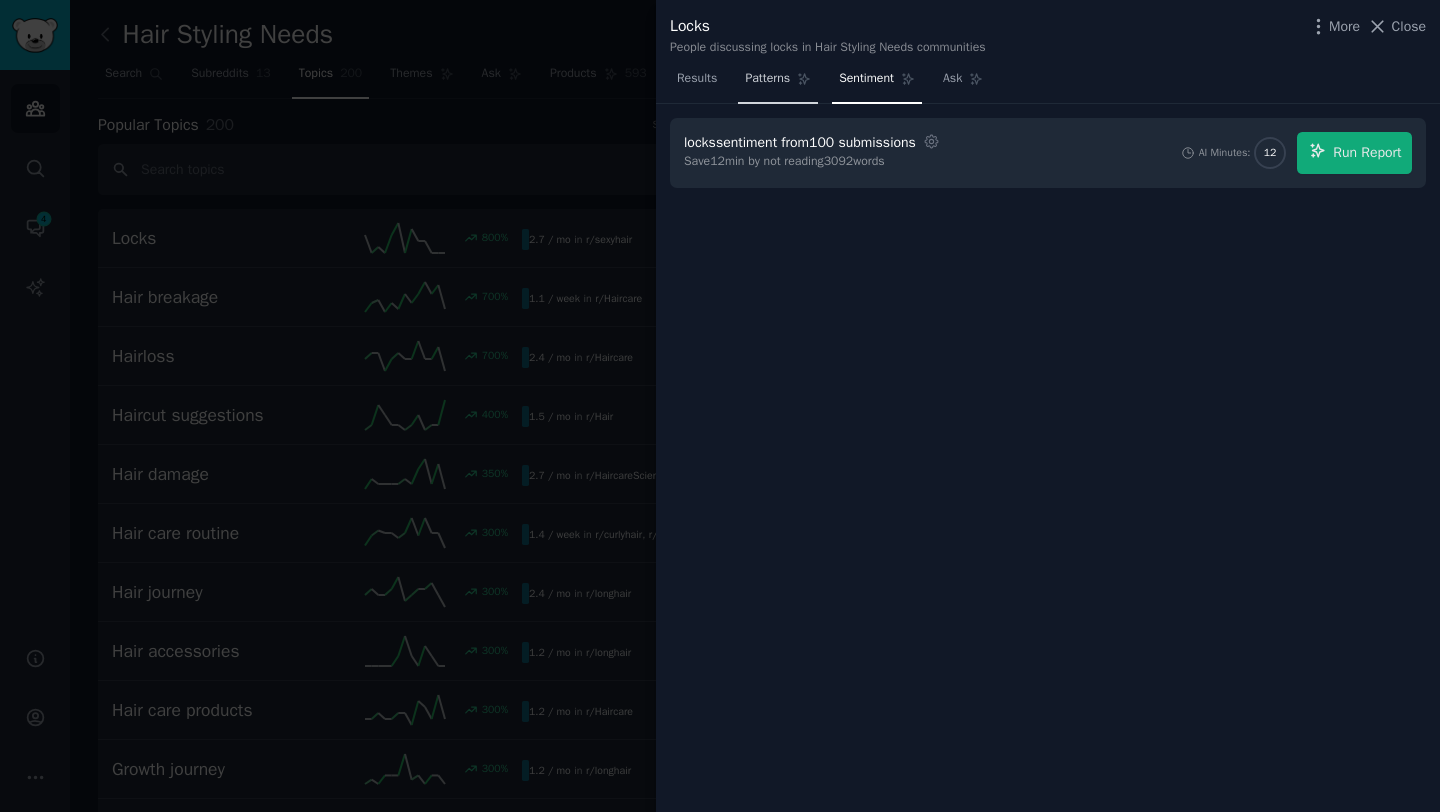 click on "Patterns" at bounding box center [767, 79] 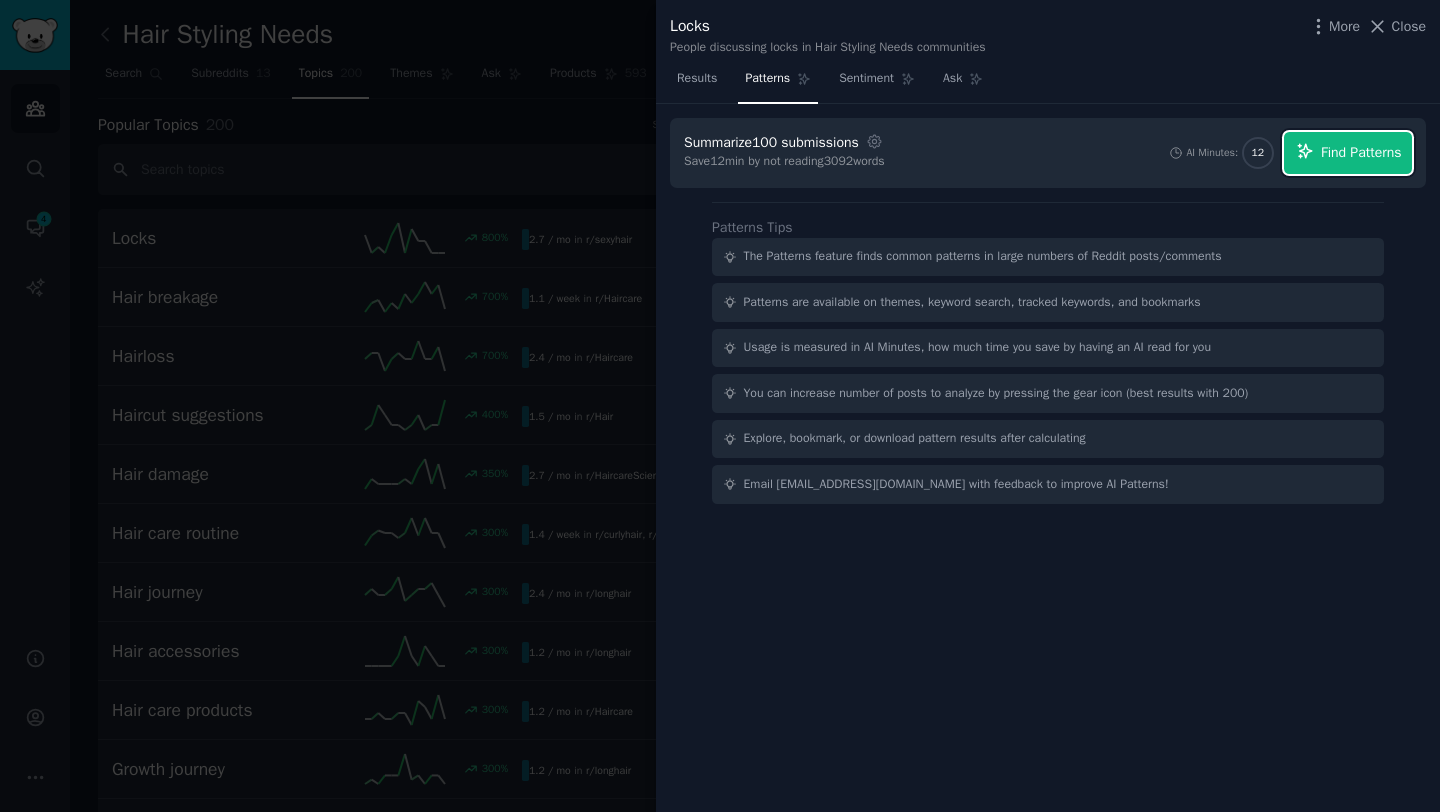 click on "Find Patterns" at bounding box center [1361, 152] 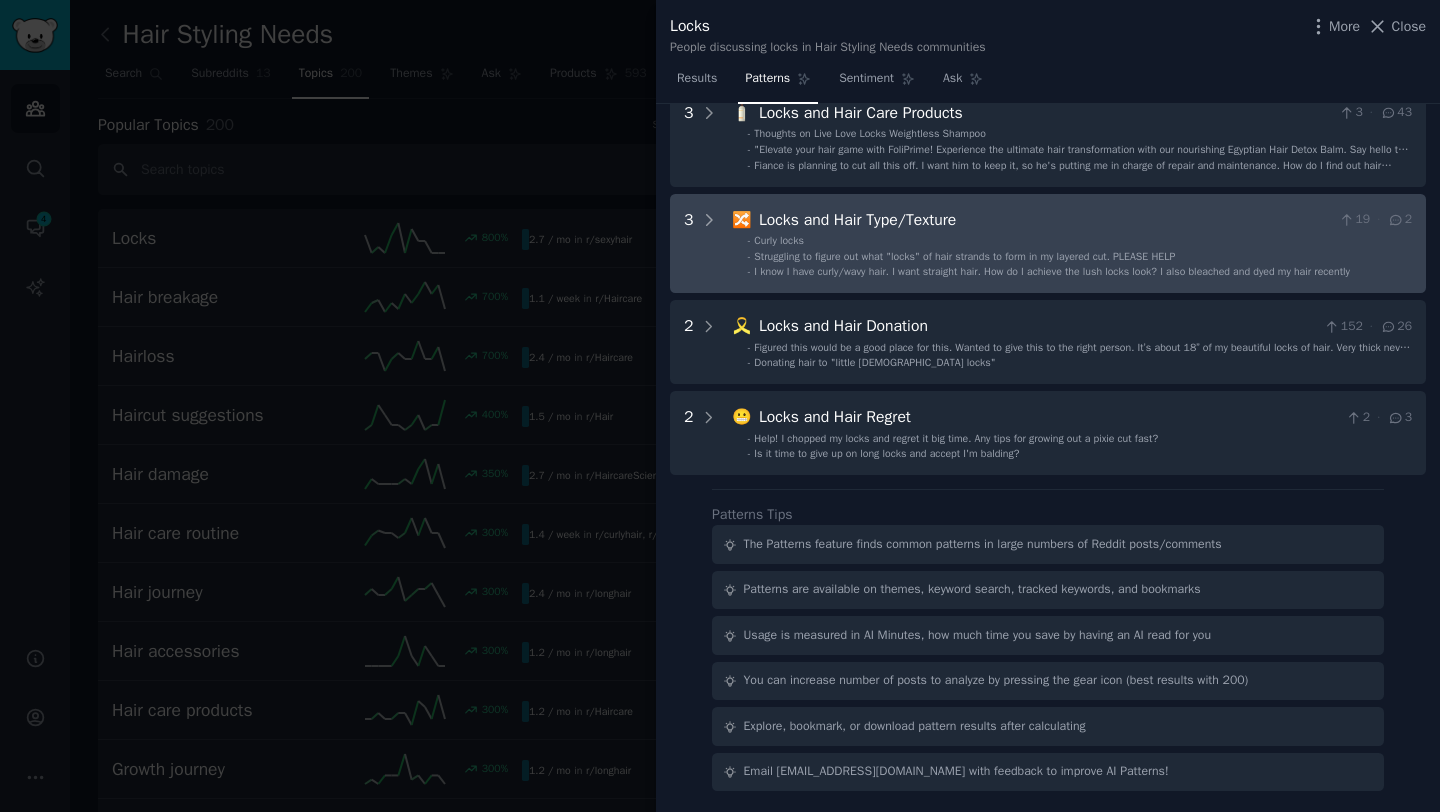 scroll, scrollTop: 0, scrollLeft: 0, axis: both 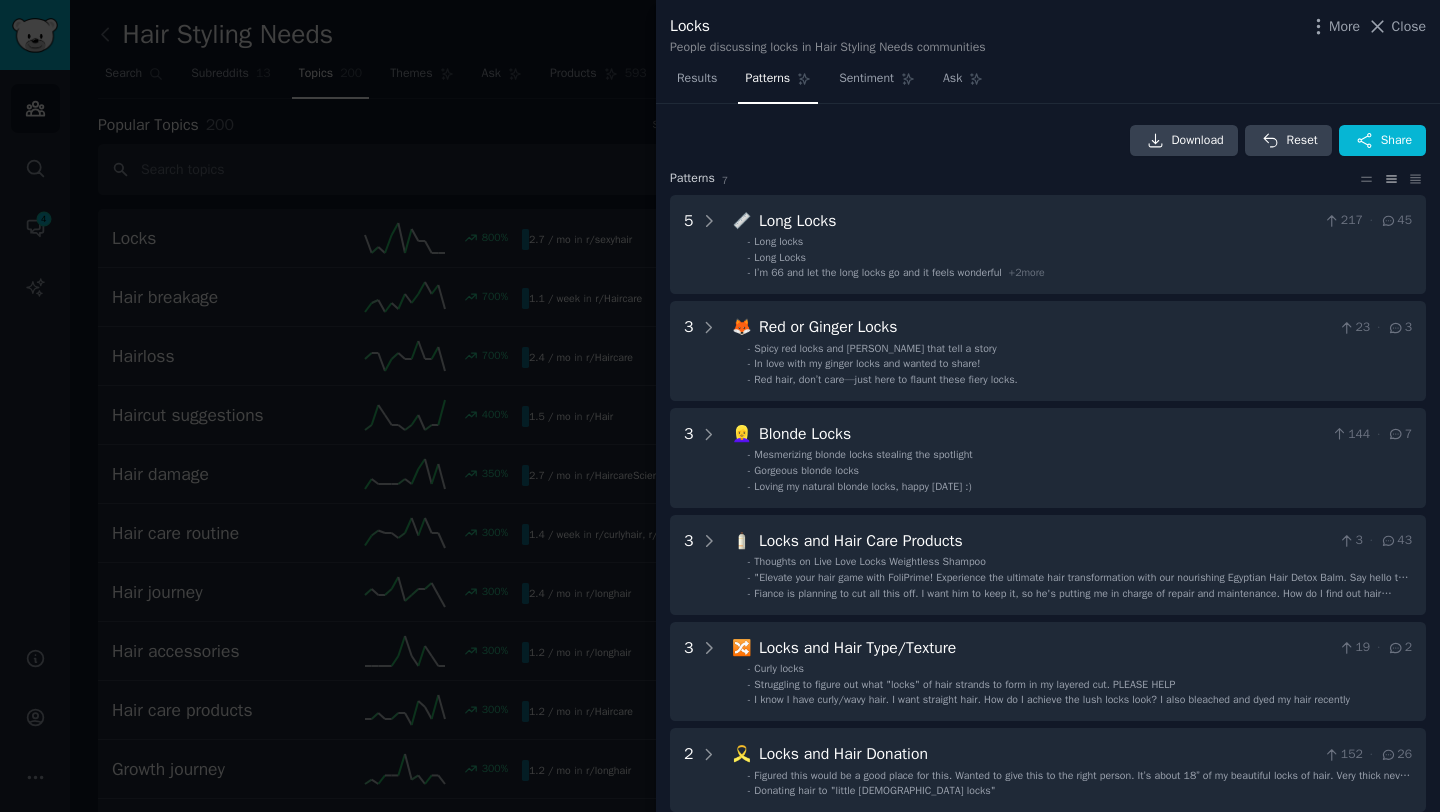 click at bounding box center [720, 406] 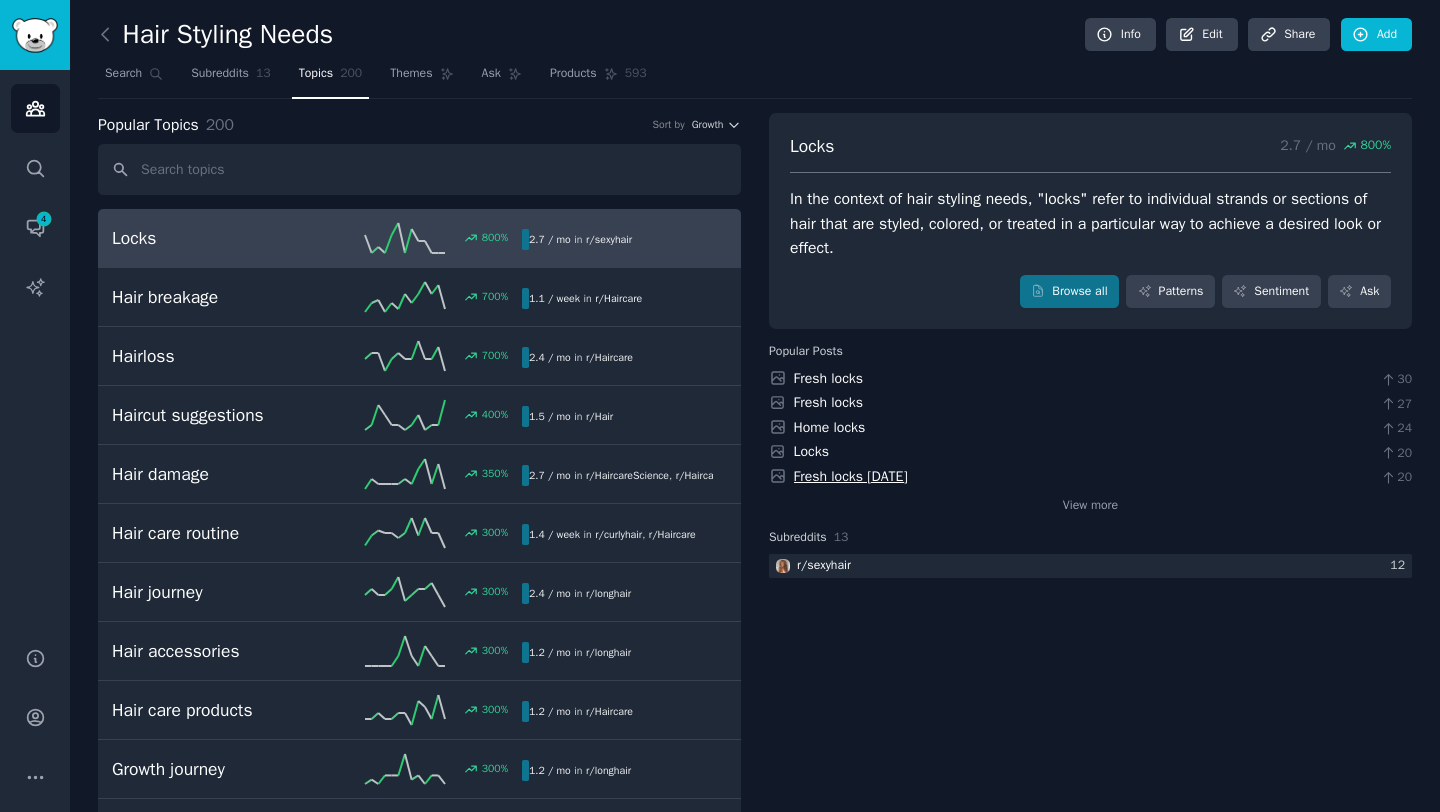 click on "Fresh locks tomorrow" at bounding box center [851, 476] 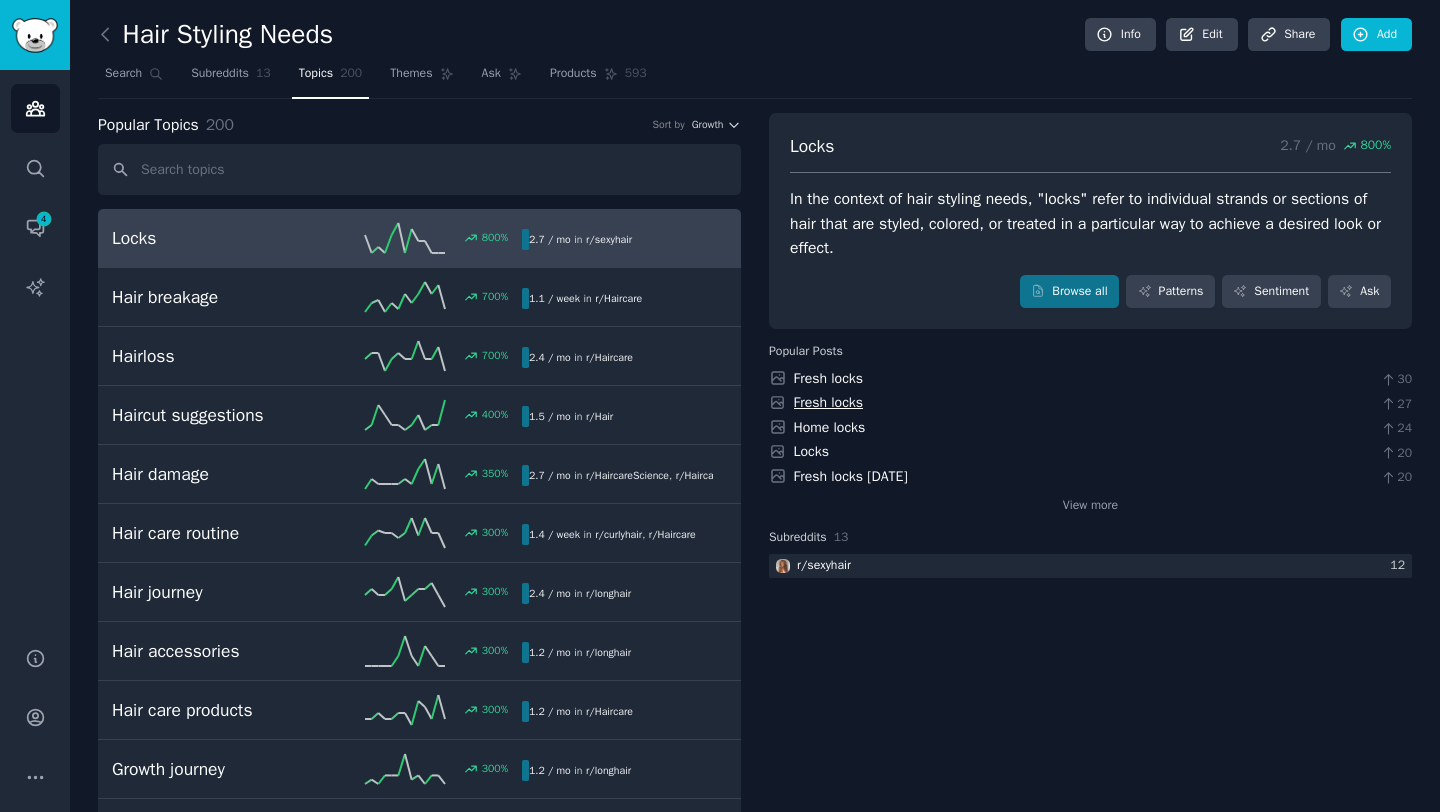 click on "Fresh locks" at bounding box center (829, 402) 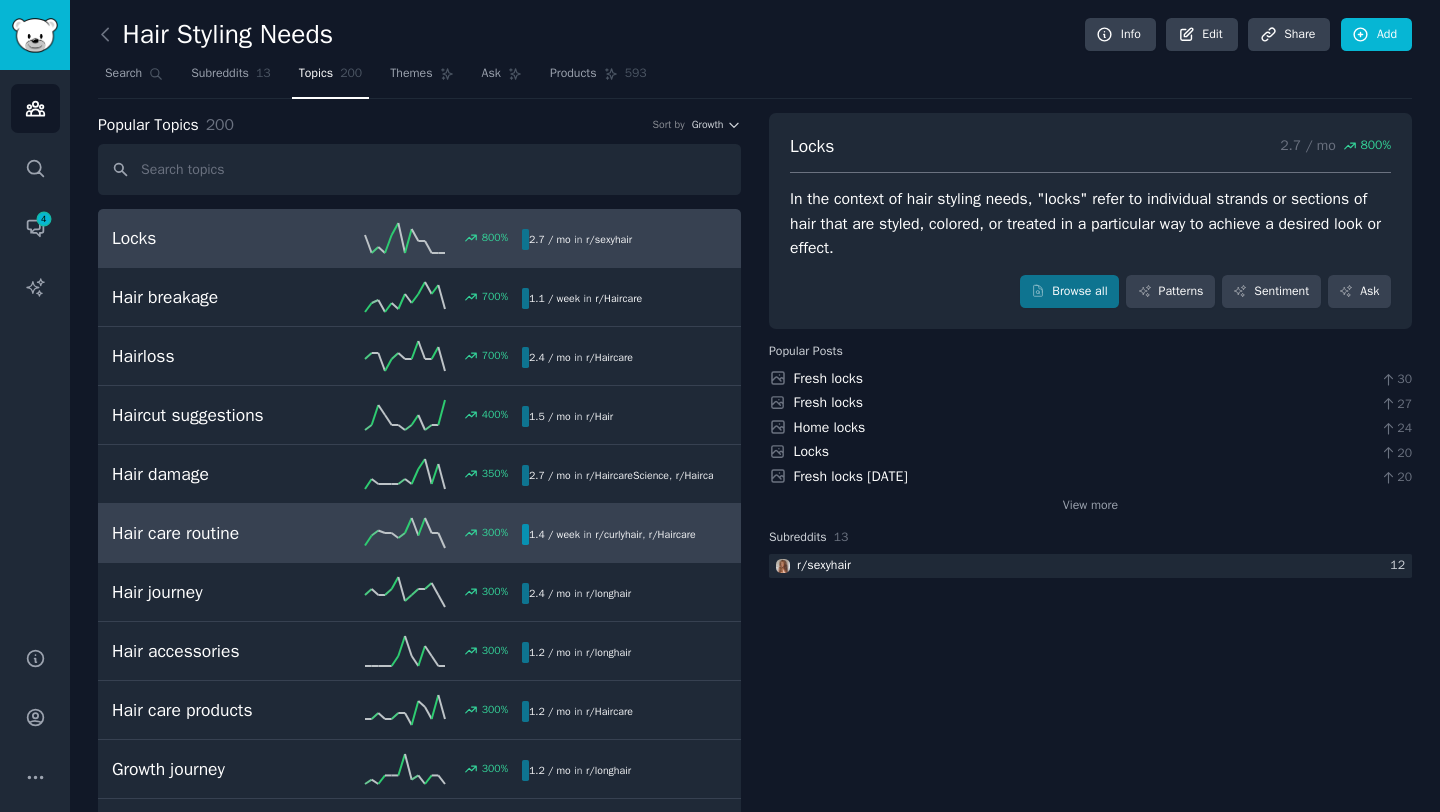 click on "Hair care routine" at bounding box center (214, 533) 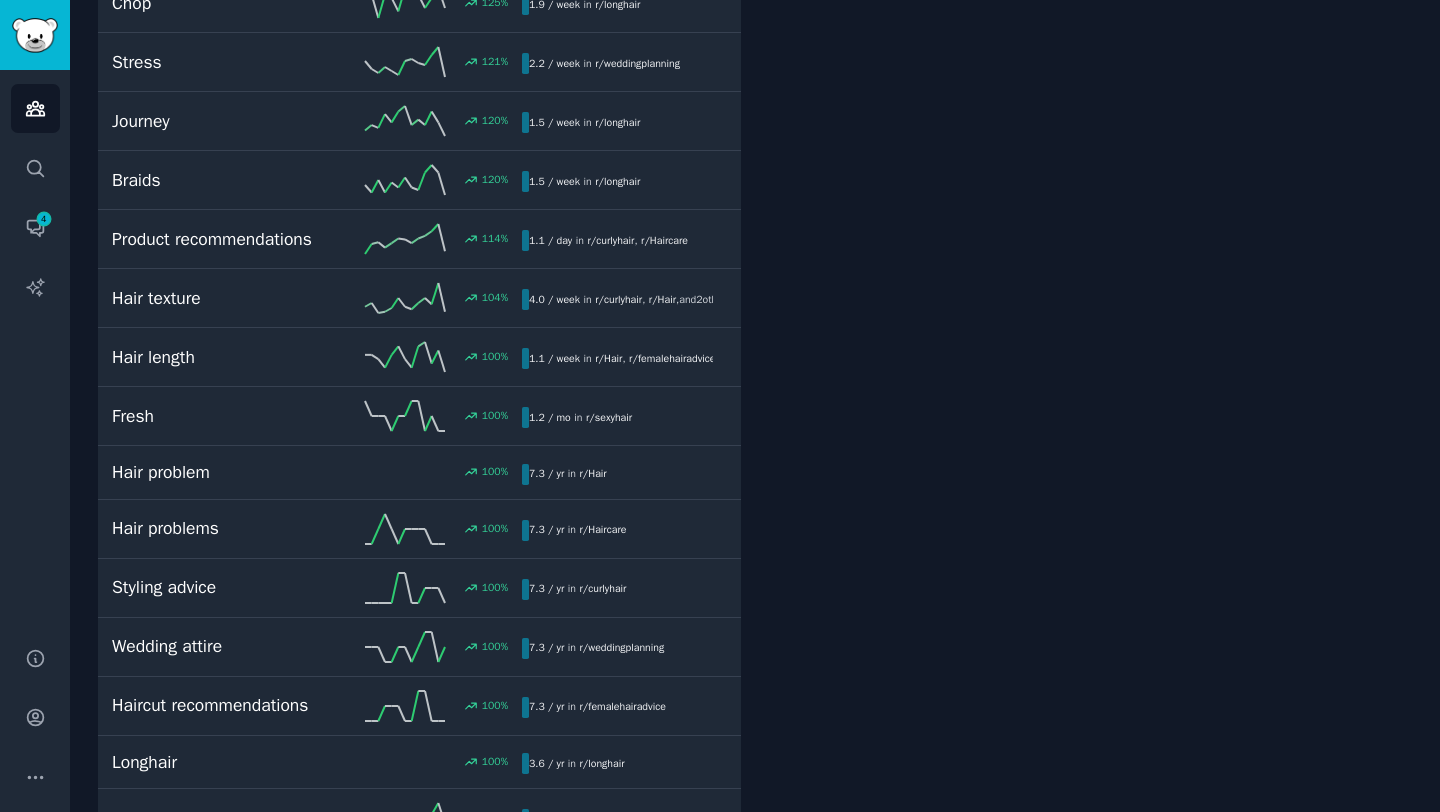 scroll, scrollTop: 1324, scrollLeft: 0, axis: vertical 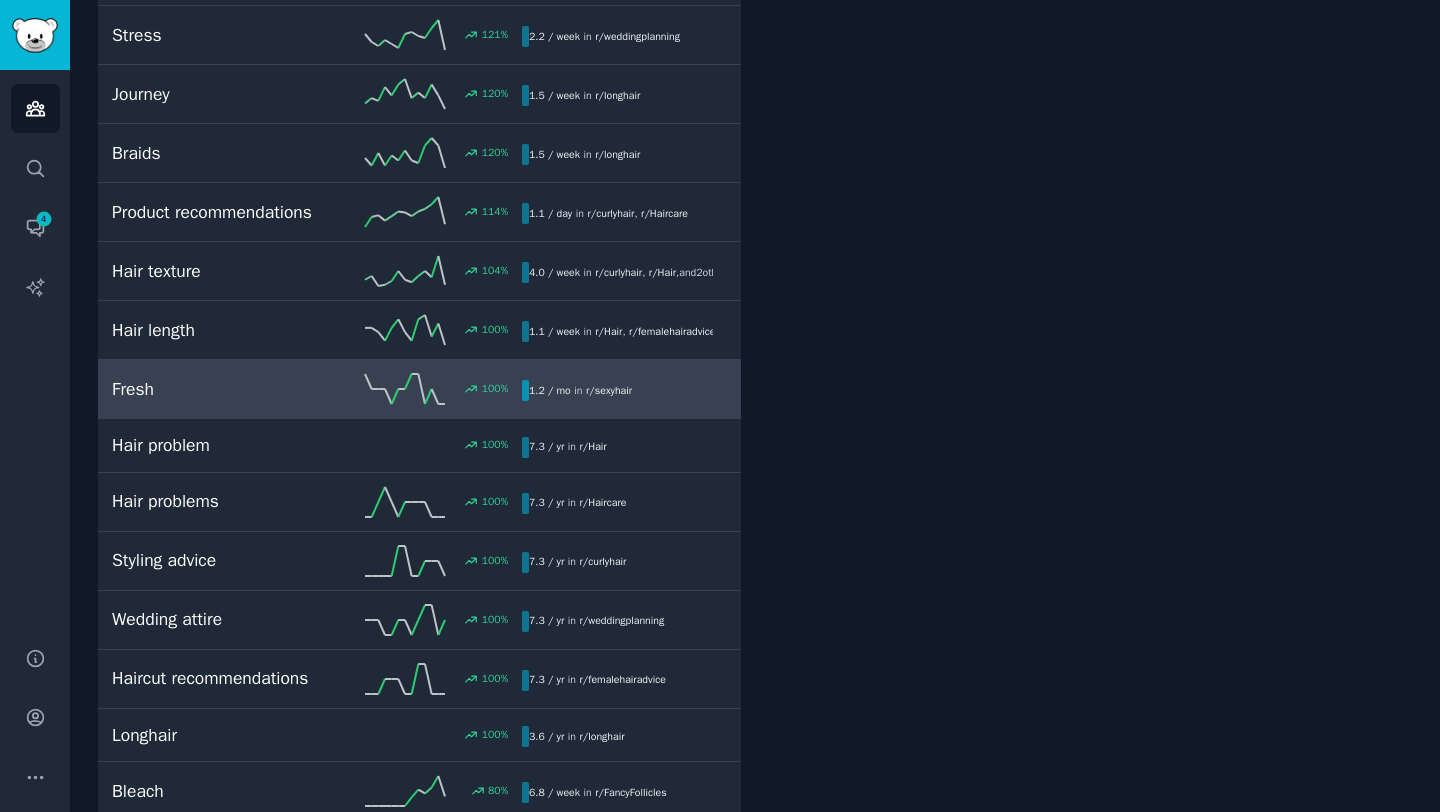 click on "Fresh" at bounding box center (214, 389) 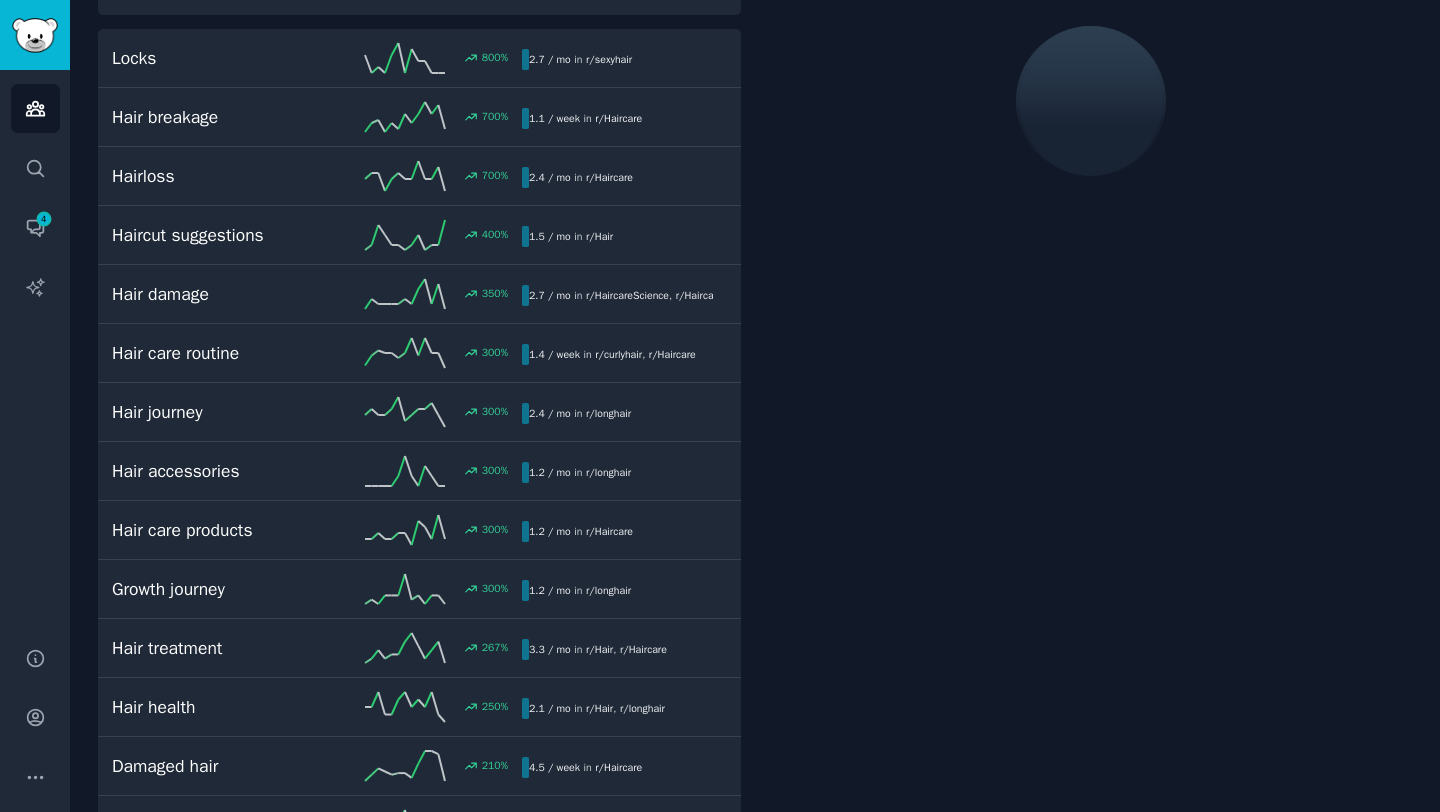 scroll, scrollTop: 112, scrollLeft: 0, axis: vertical 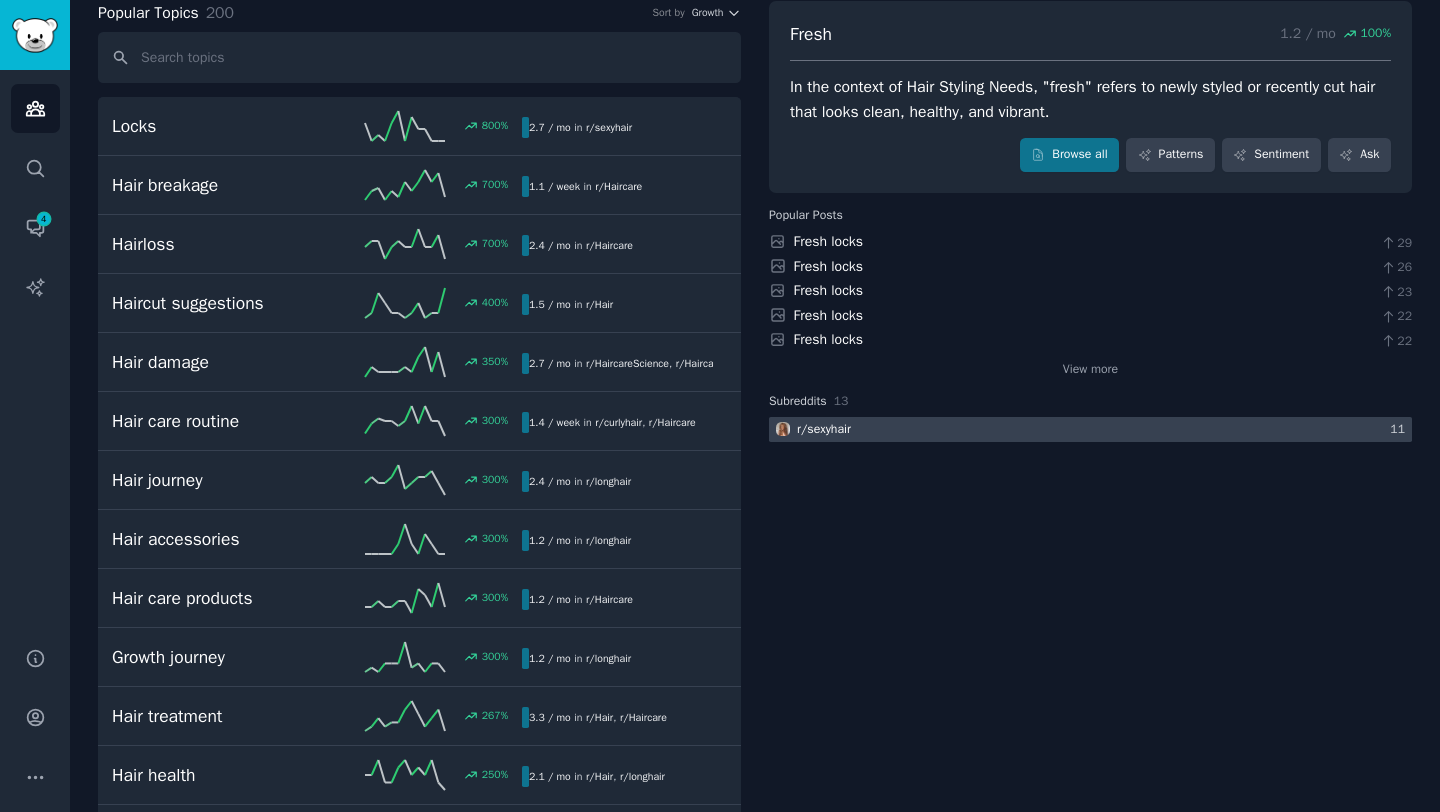 click at bounding box center (1090, 429) 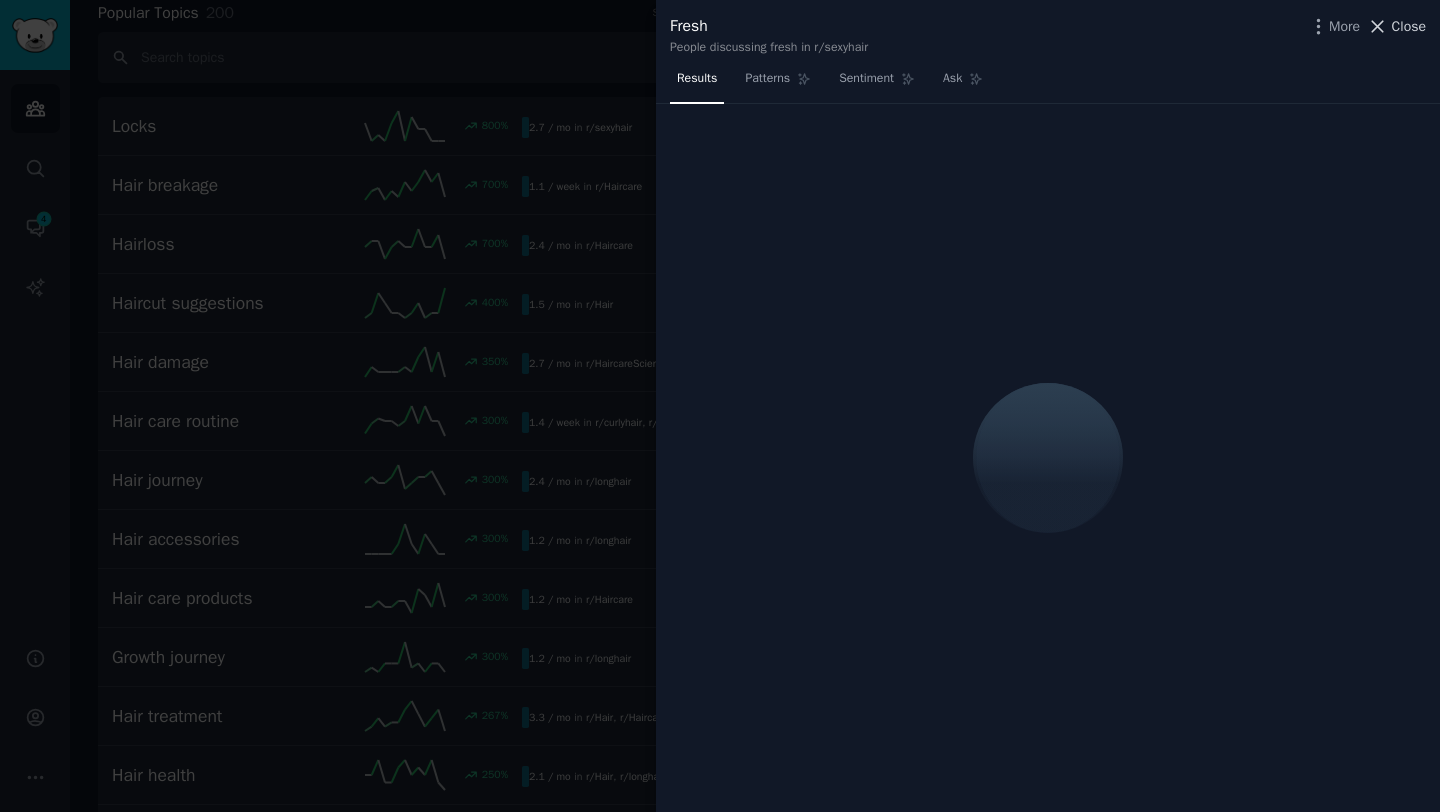 click on "Close" at bounding box center [1409, 26] 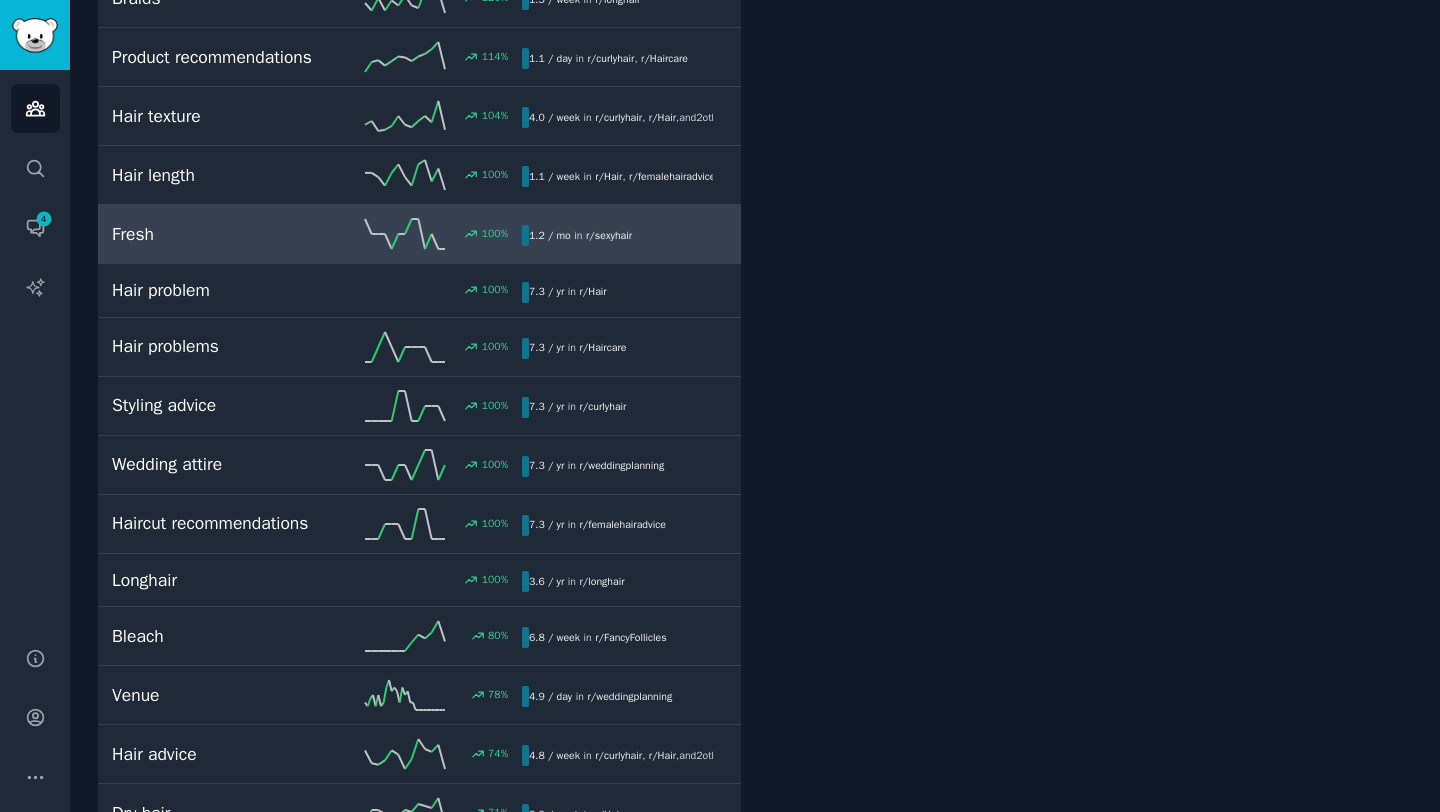 scroll, scrollTop: 1473, scrollLeft: 0, axis: vertical 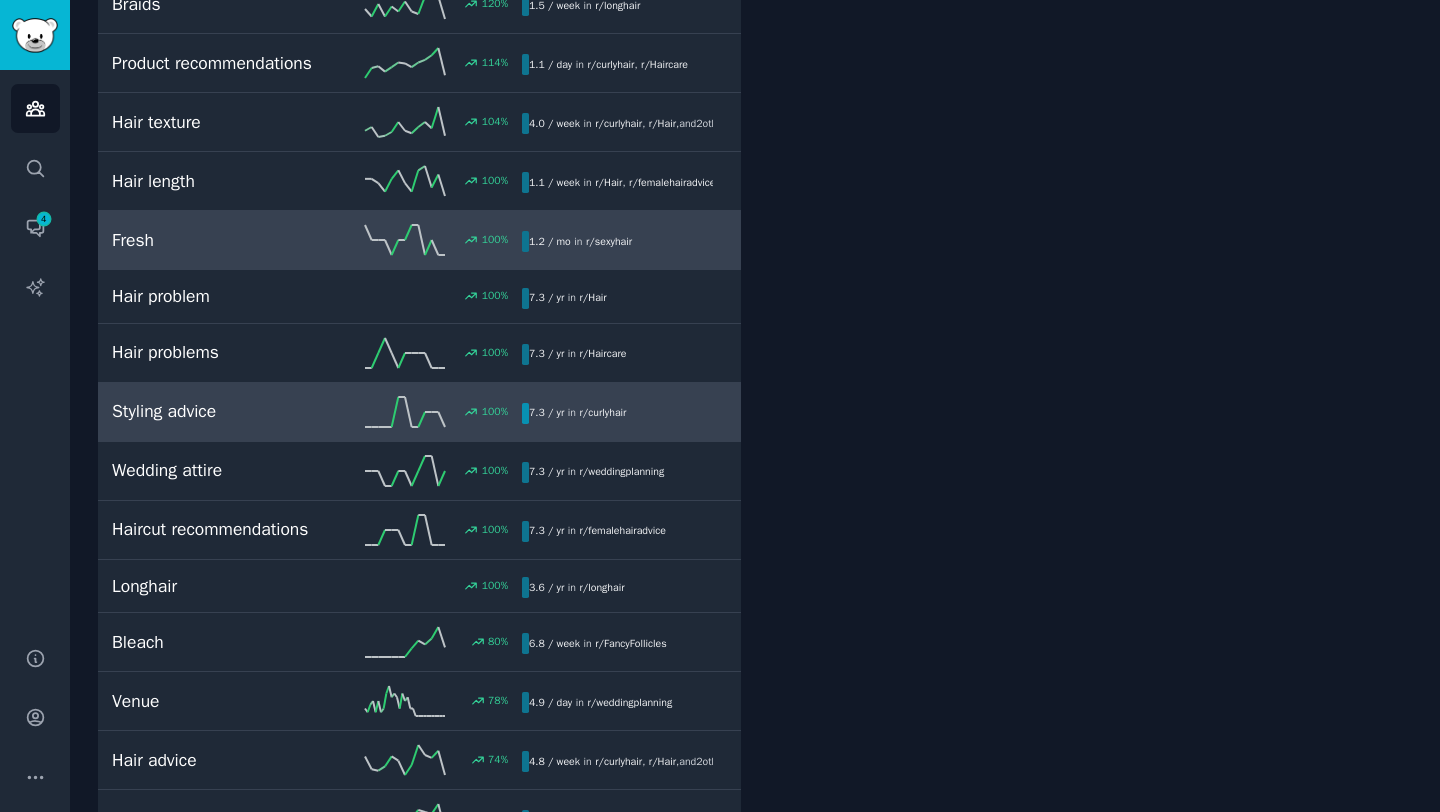 click on "Styling advice" at bounding box center [214, 411] 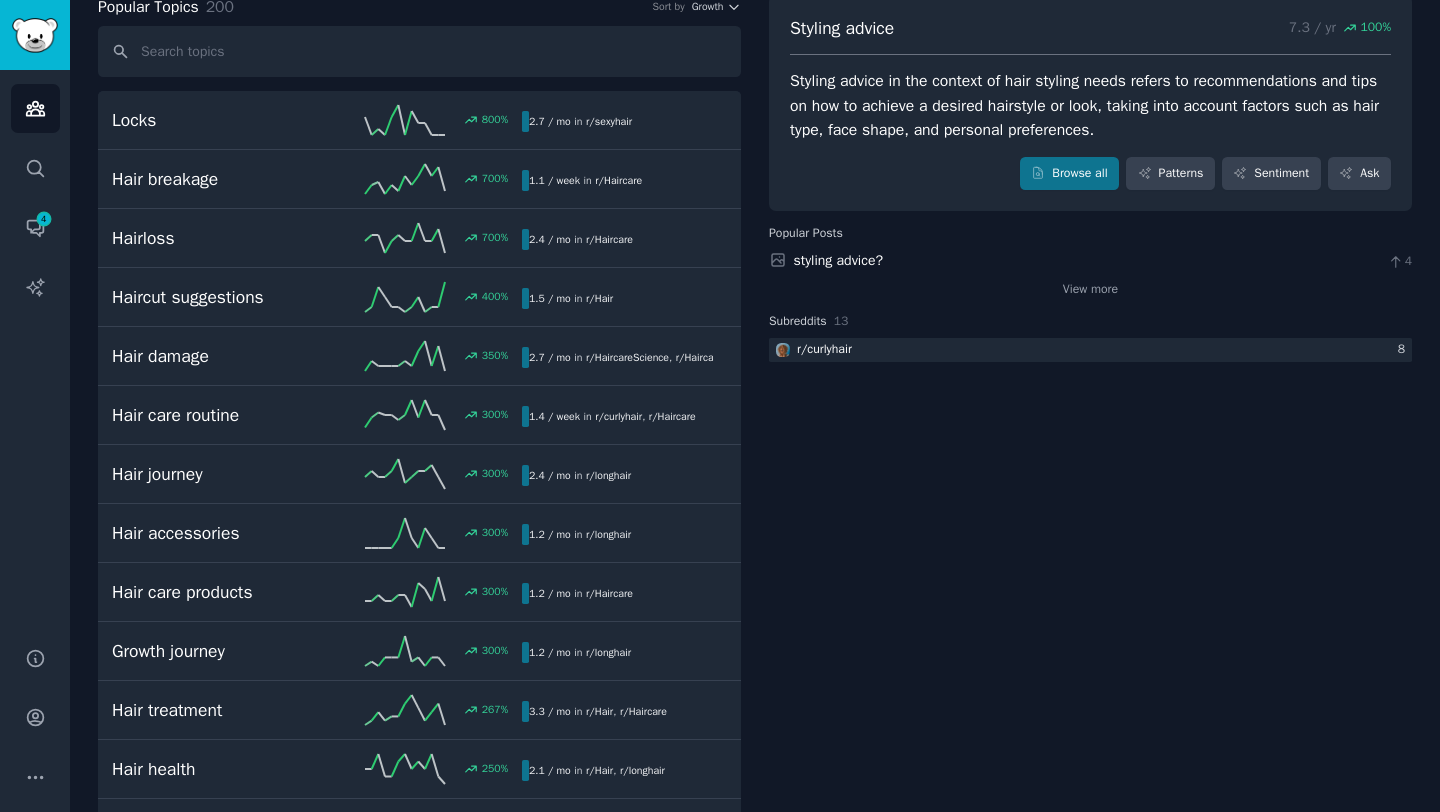 scroll, scrollTop: 0, scrollLeft: 0, axis: both 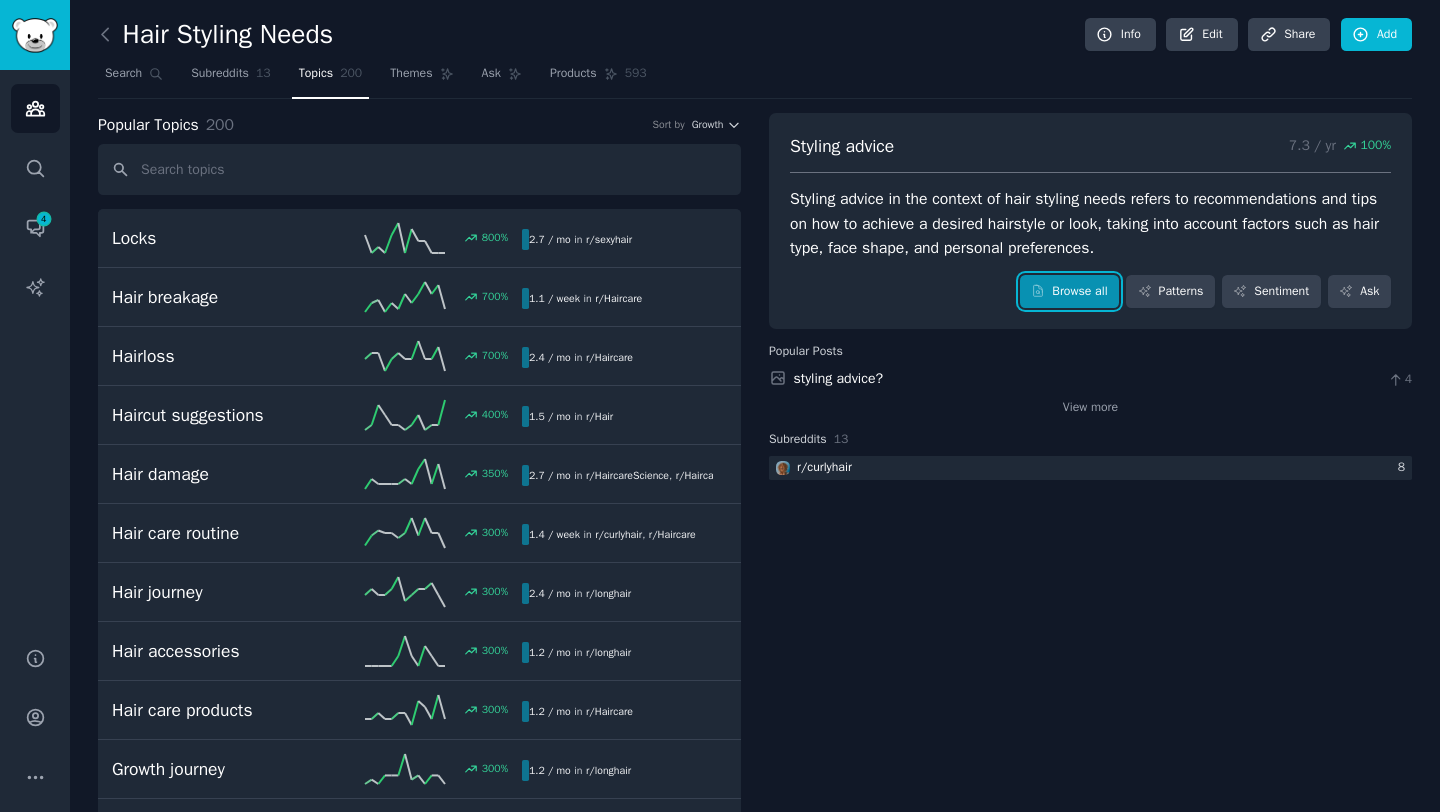click on "Browse all" at bounding box center (1069, 292) 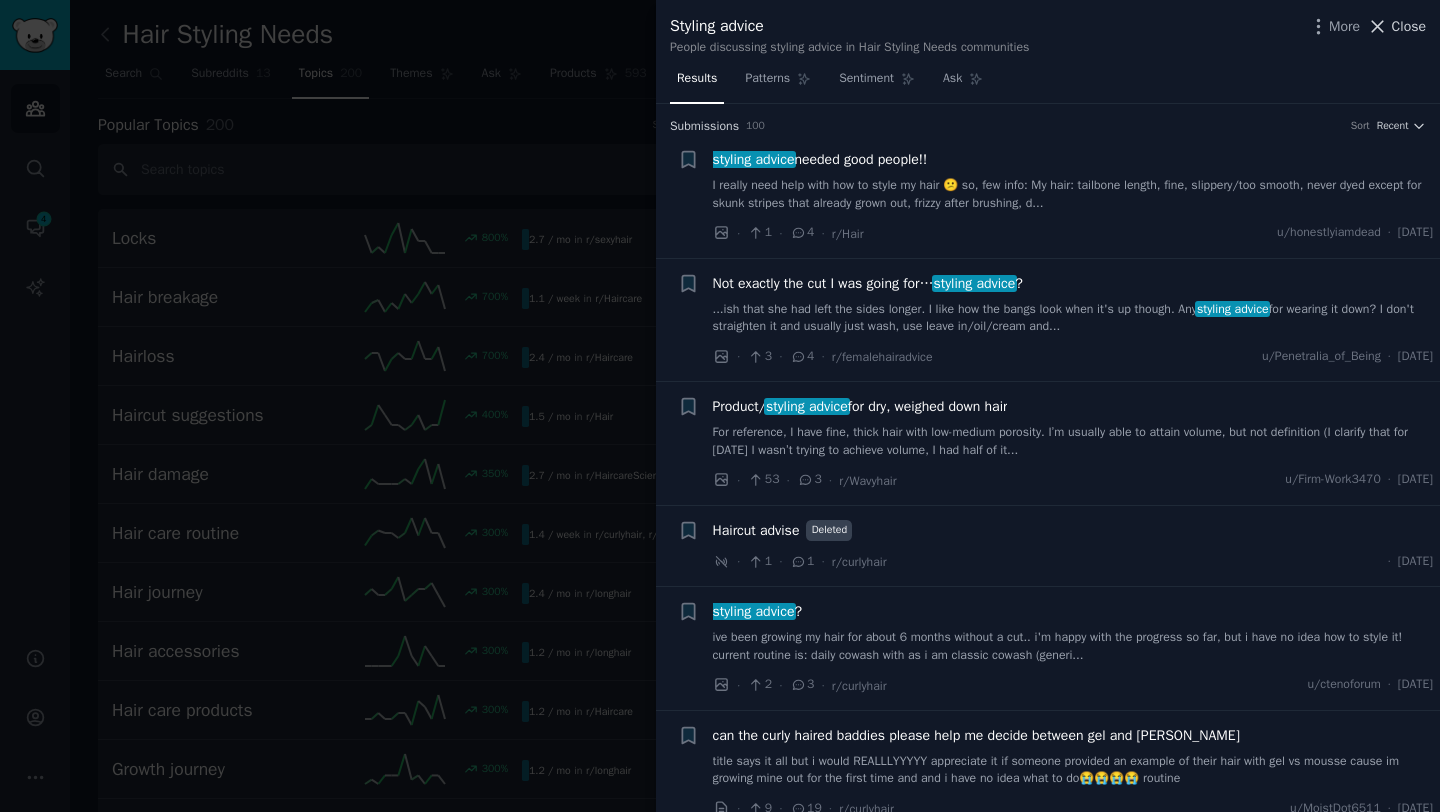 click 